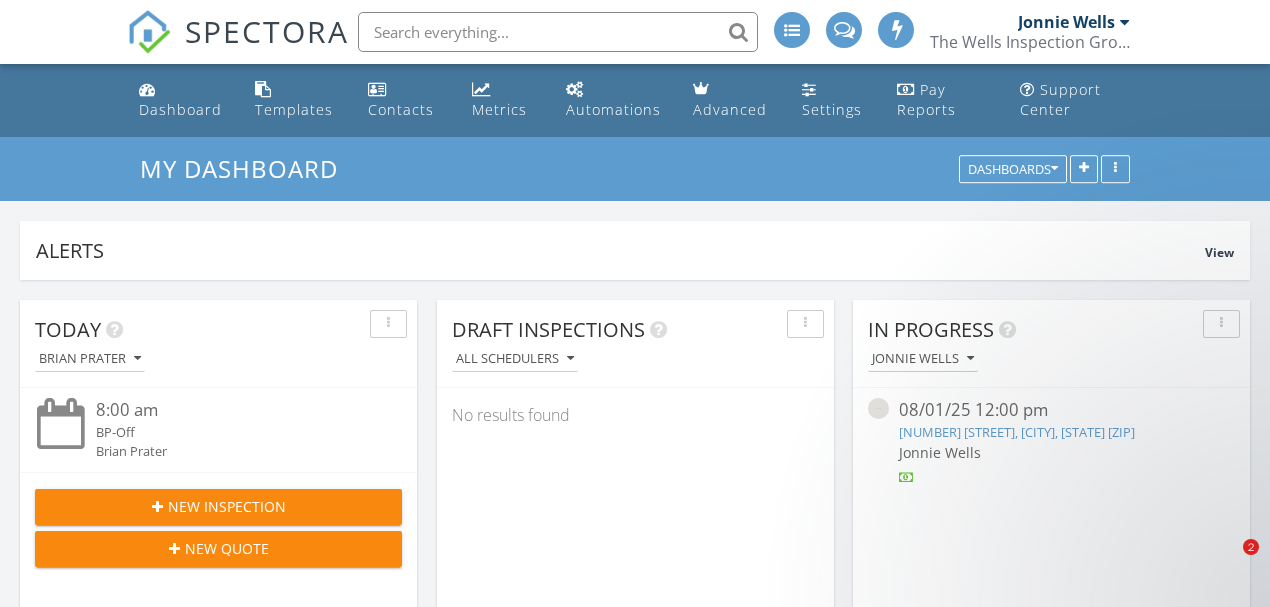 scroll, scrollTop: 0, scrollLeft: 0, axis: both 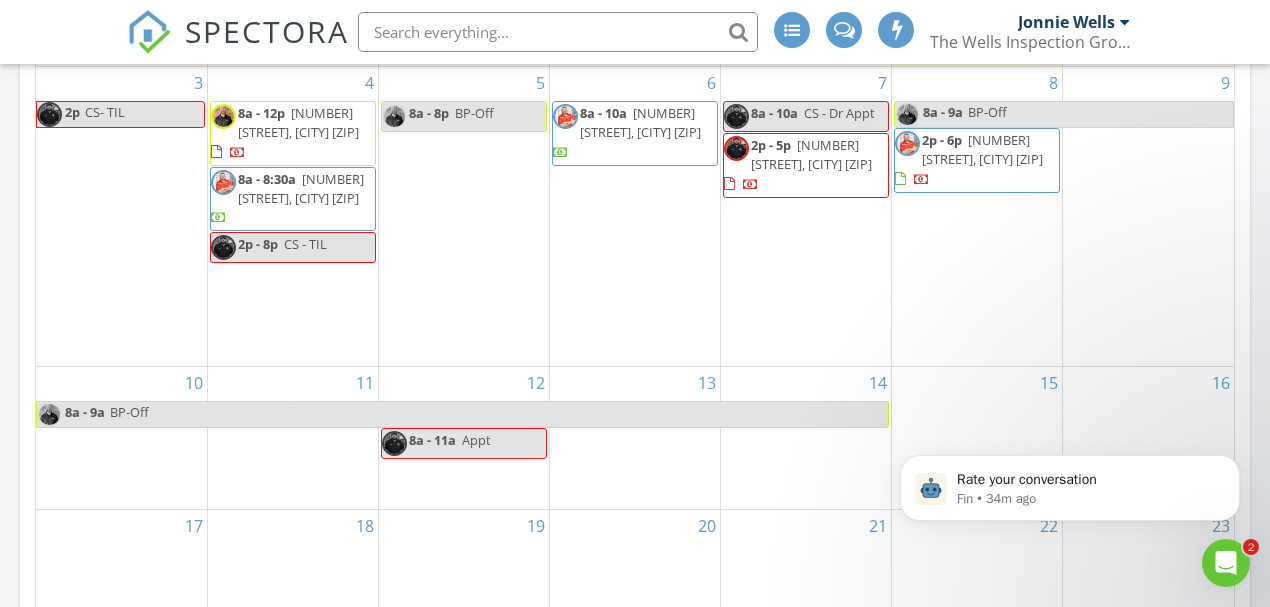 click on "[NUMBER] [STREET], [CITY] [POSTAL_CODE]" at bounding box center [298, 122] 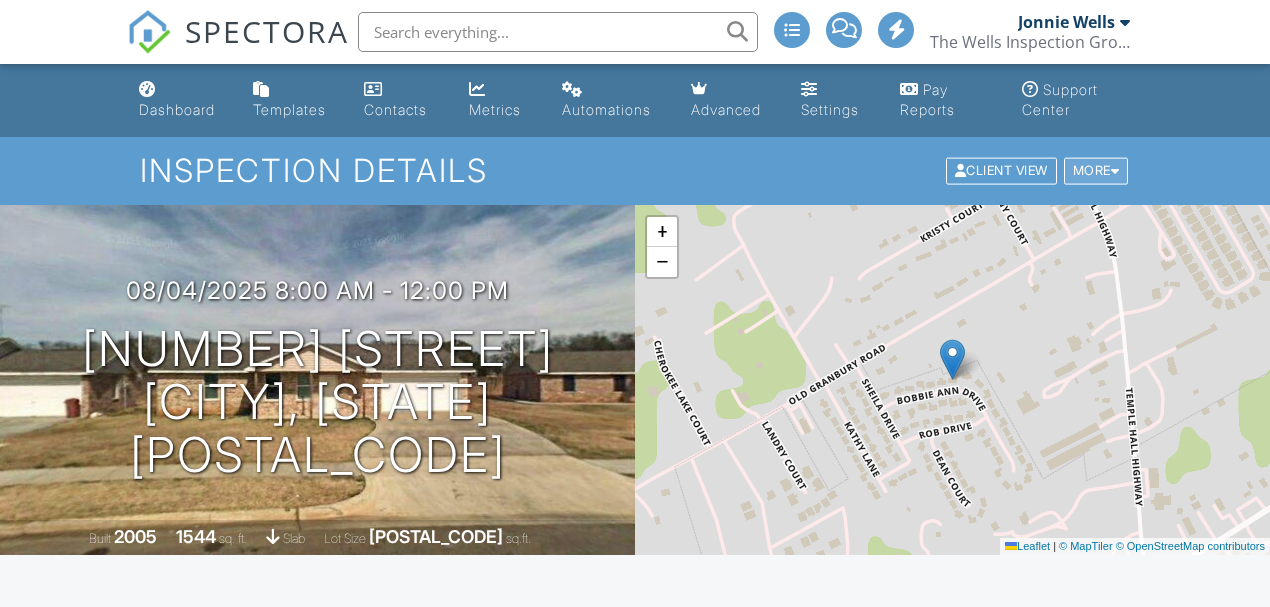 scroll, scrollTop: 0, scrollLeft: 0, axis: both 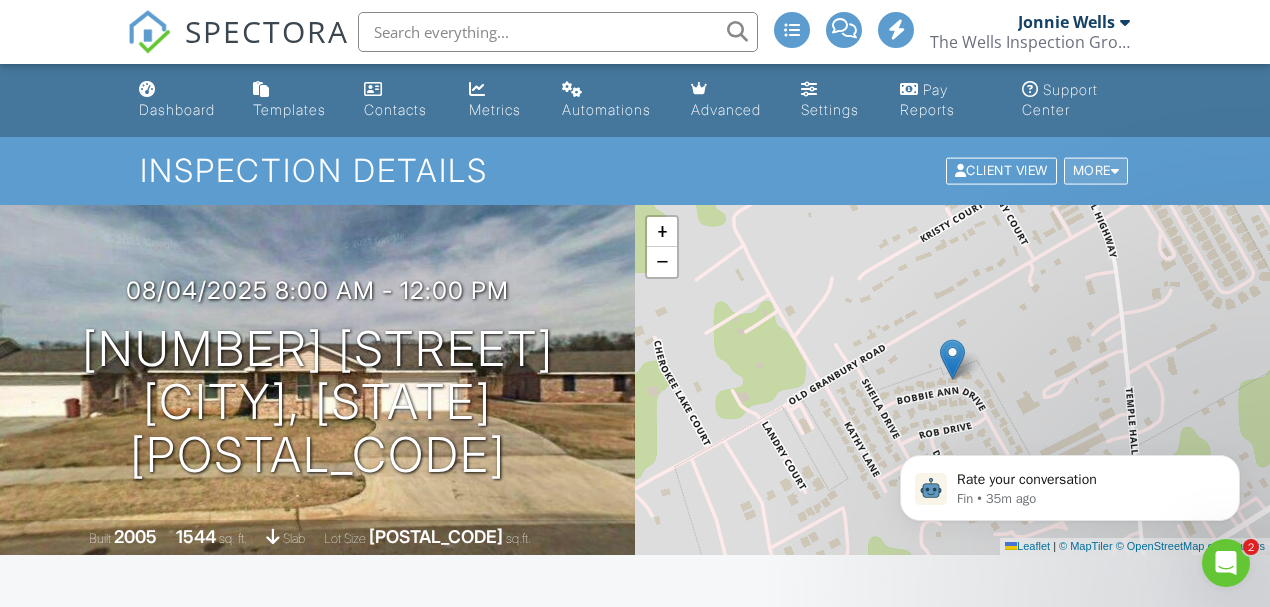 click on "More" at bounding box center (1096, 171) 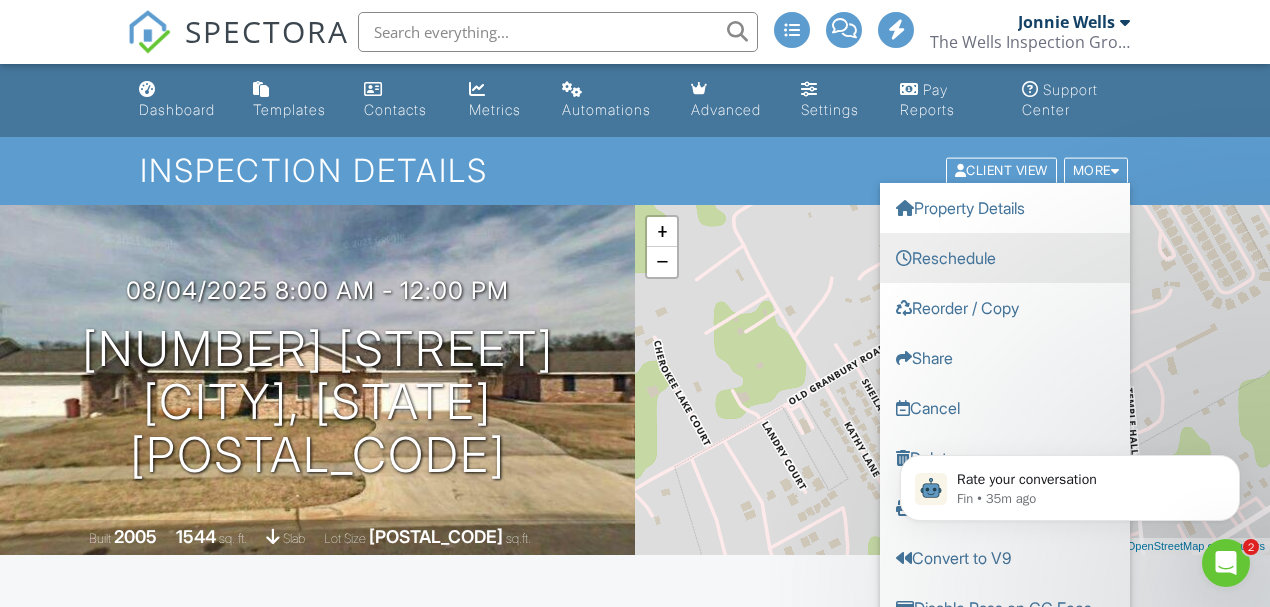 click on "Reschedule" at bounding box center [1005, 258] 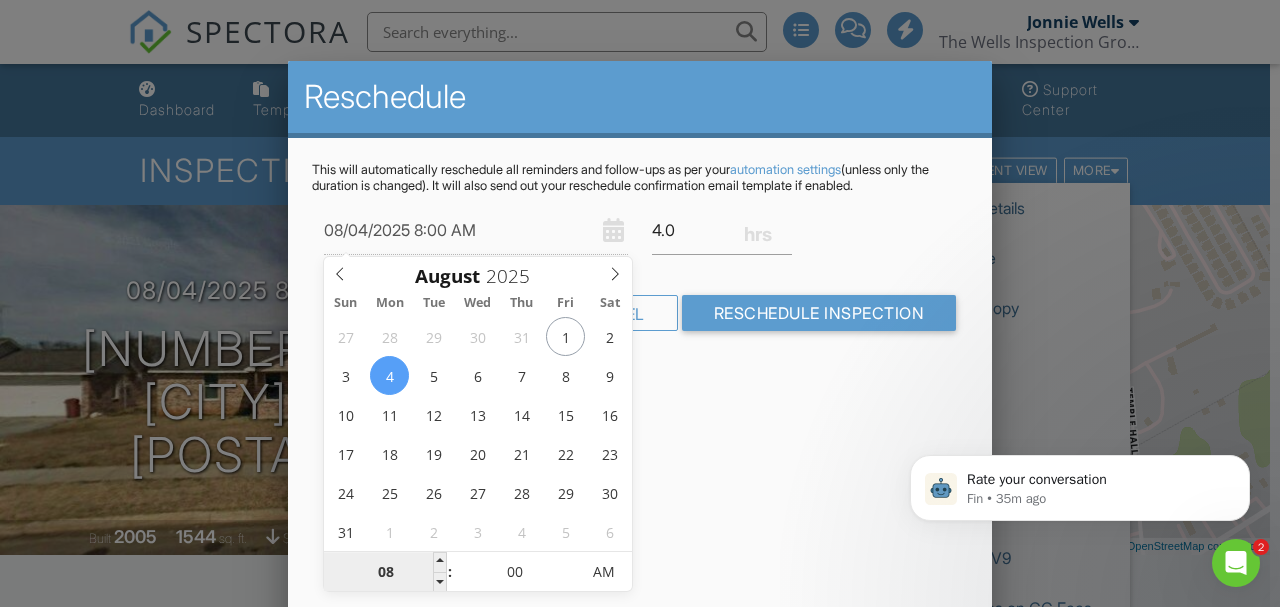 click on "08" at bounding box center (385, 573) 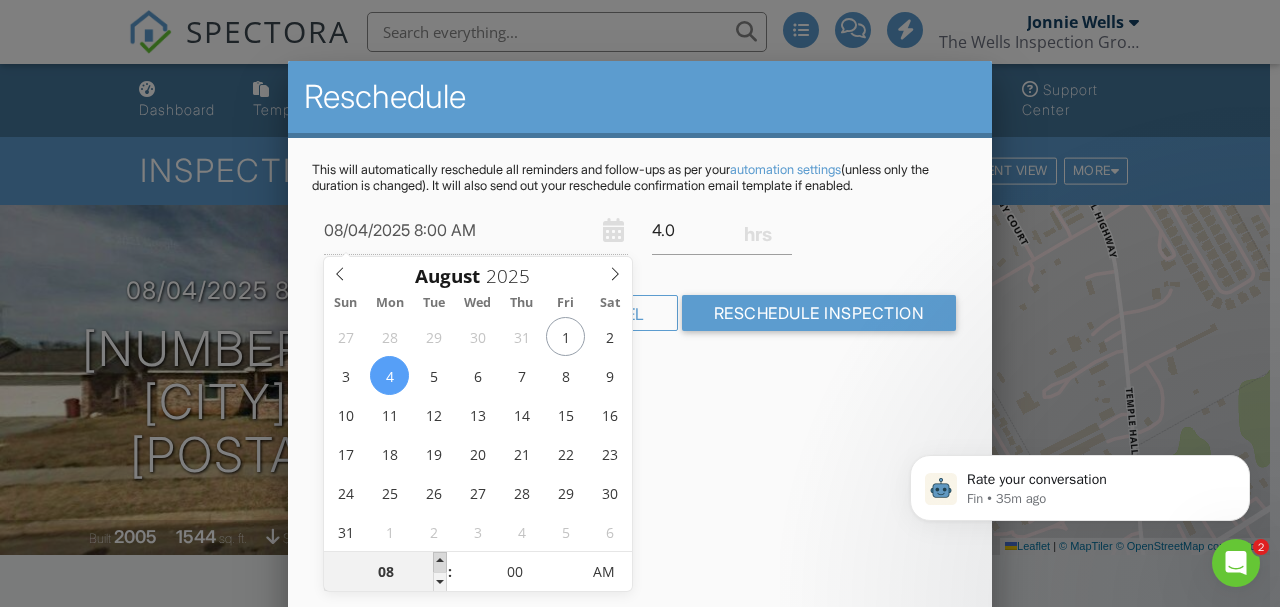 type on "08/04/2025 9:00 AM" 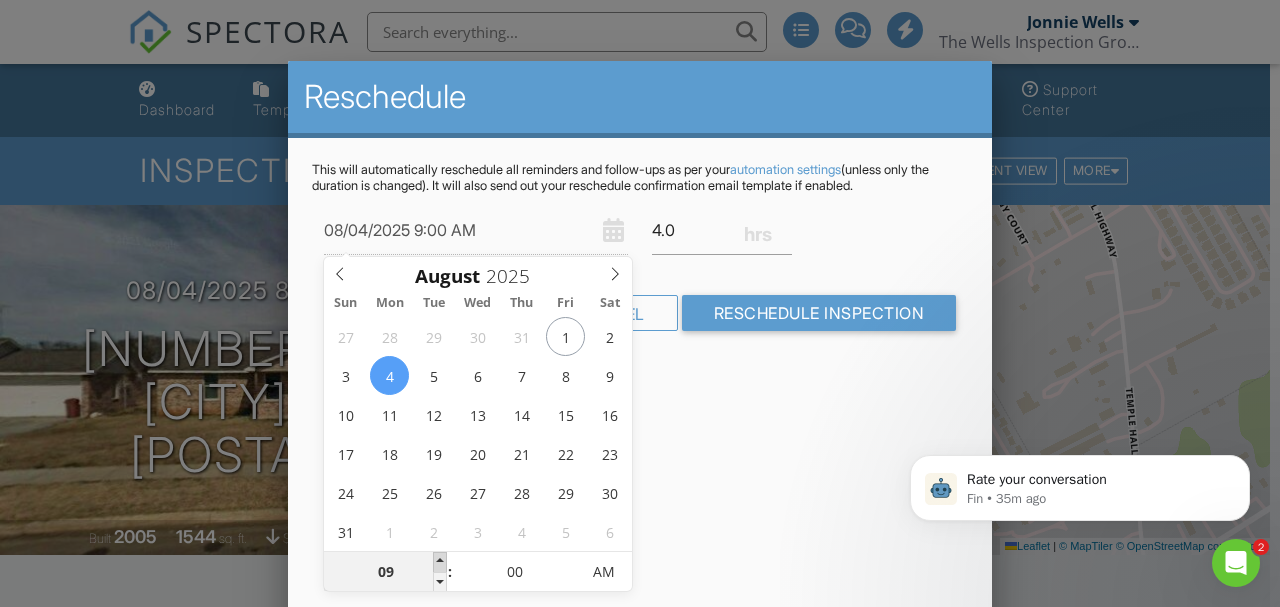 click at bounding box center [440, 562] 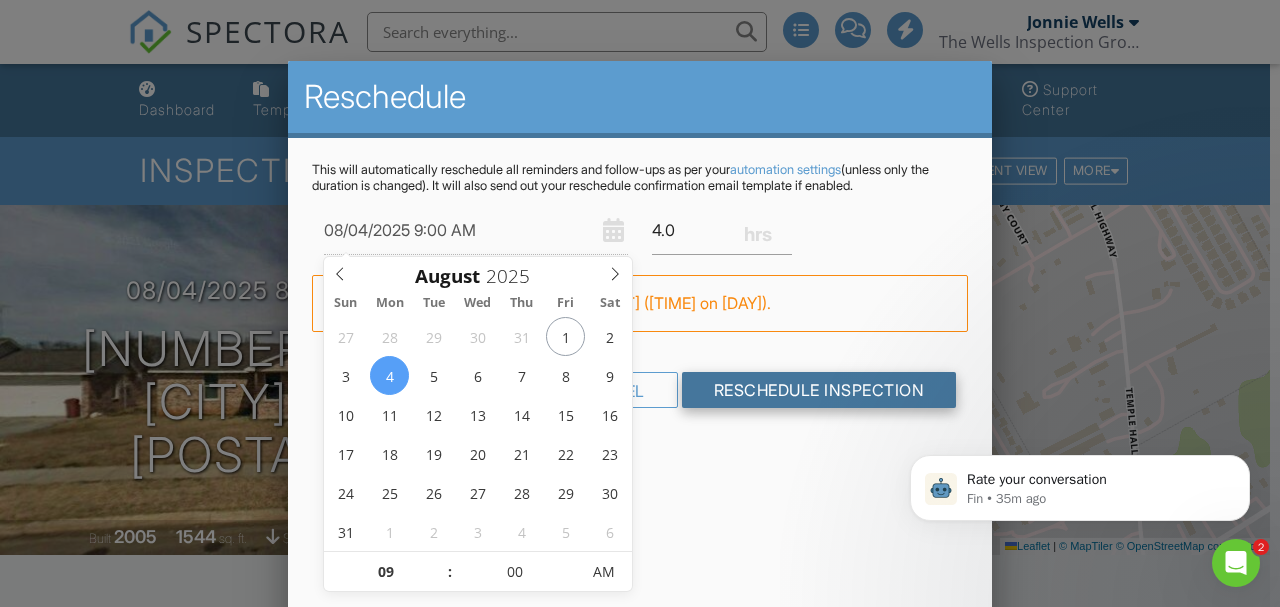 click on "Reschedule Inspection" at bounding box center (819, 390) 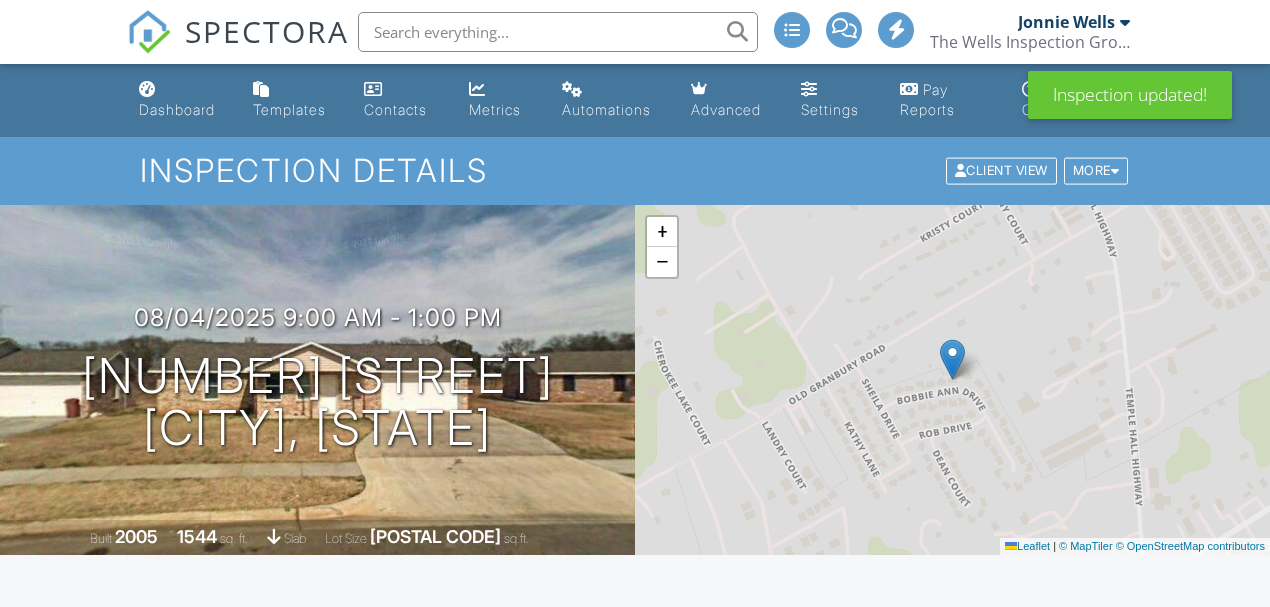 scroll, scrollTop: 266, scrollLeft: 0, axis: vertical 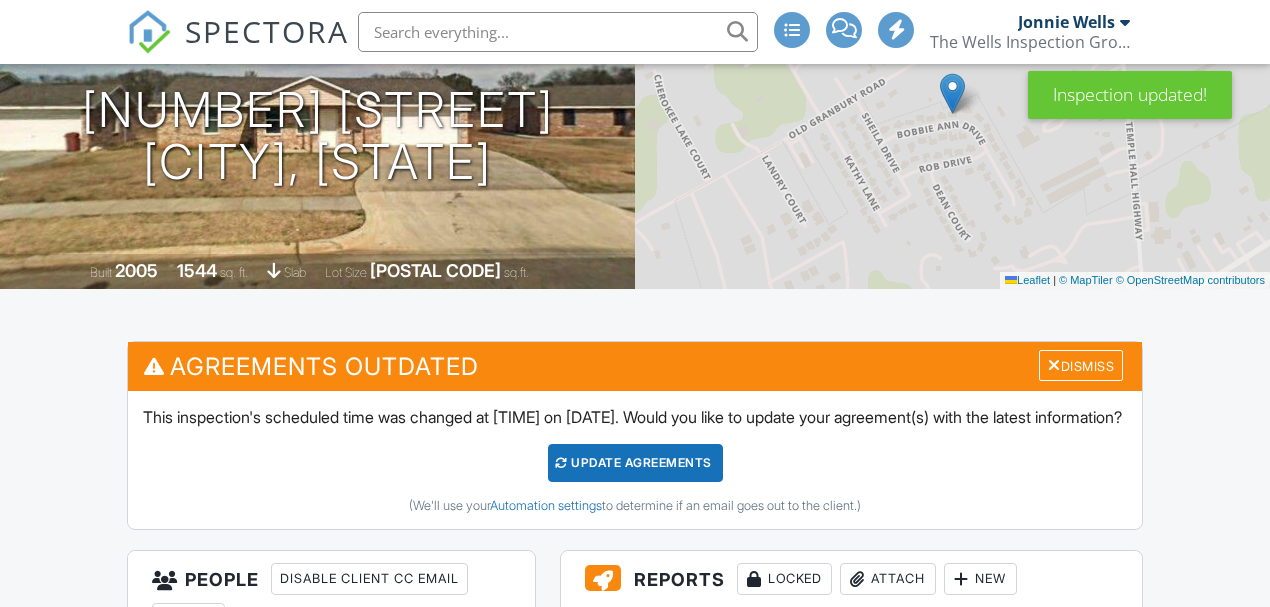 drag, startPoint x: 654, startPoint y: 492, endPoint x: 763, endPoint y: 384, distance: 153.4438 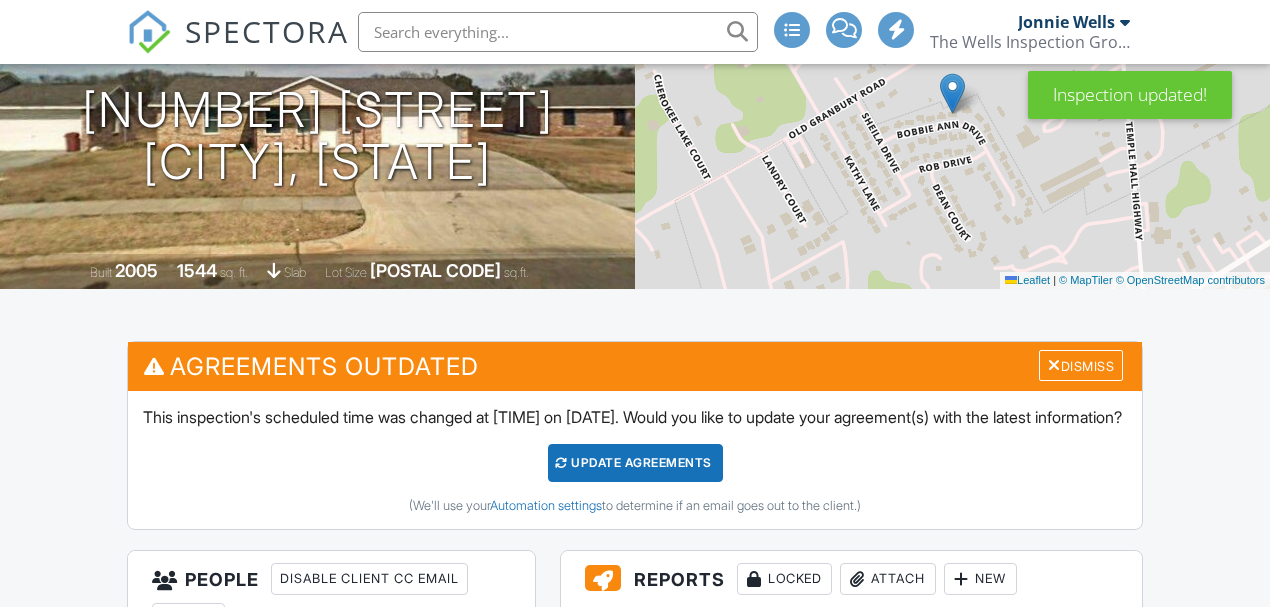 scroll, scrollTop: 266, scrollLeft: 0, axis: vertical 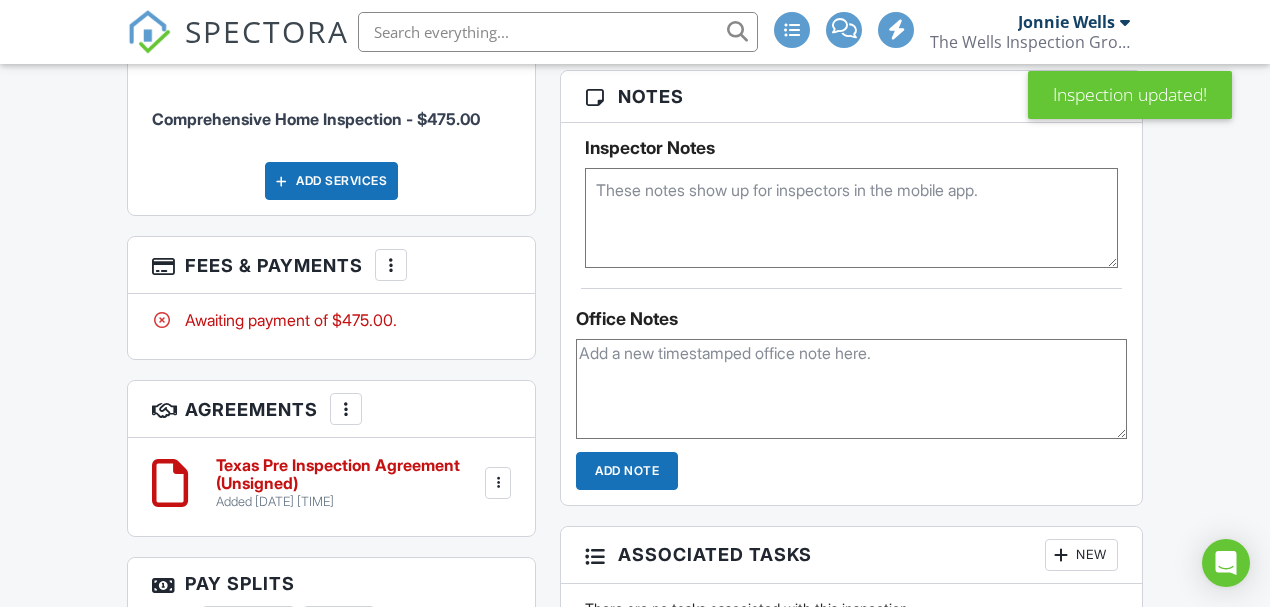 click at bounding box center (851, 218) 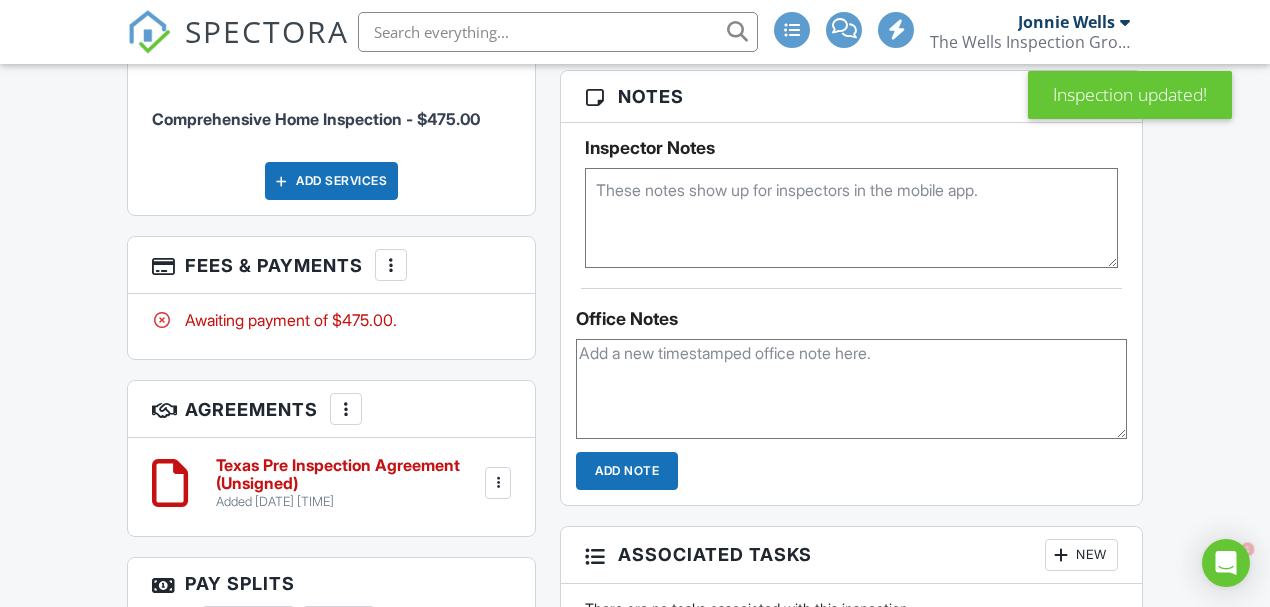scroll, scrollTop: 0, scrollLeft: 0, axis: both 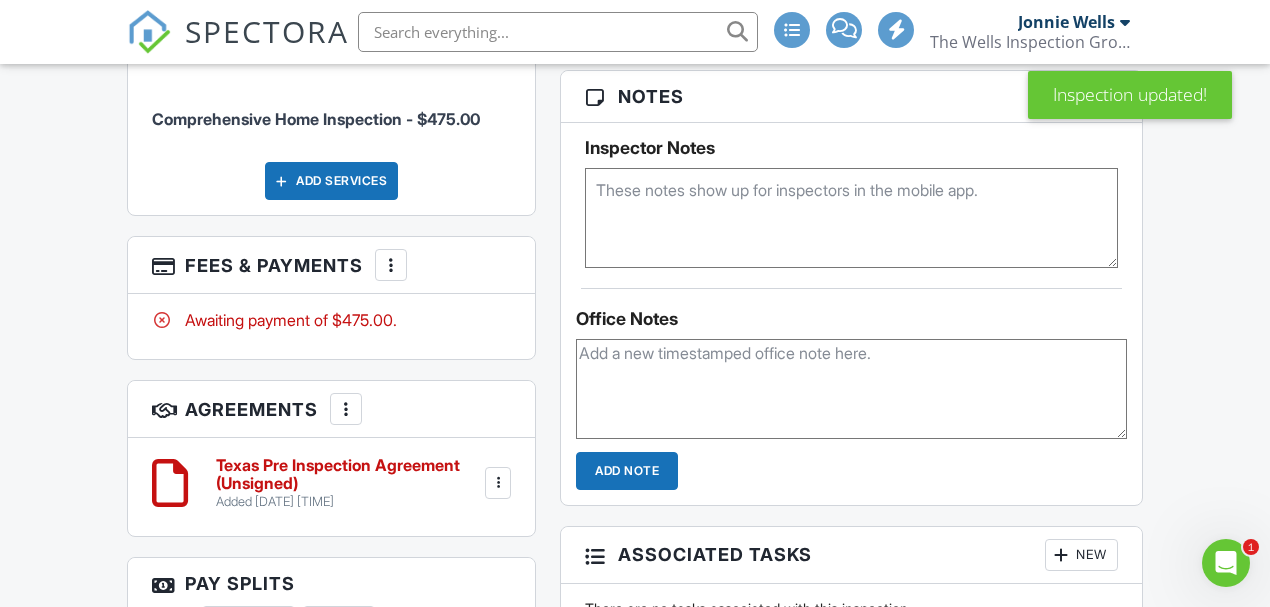 paste on "Access:
Lock Box
Code: 1209
Details: Lock Box on Front Door" 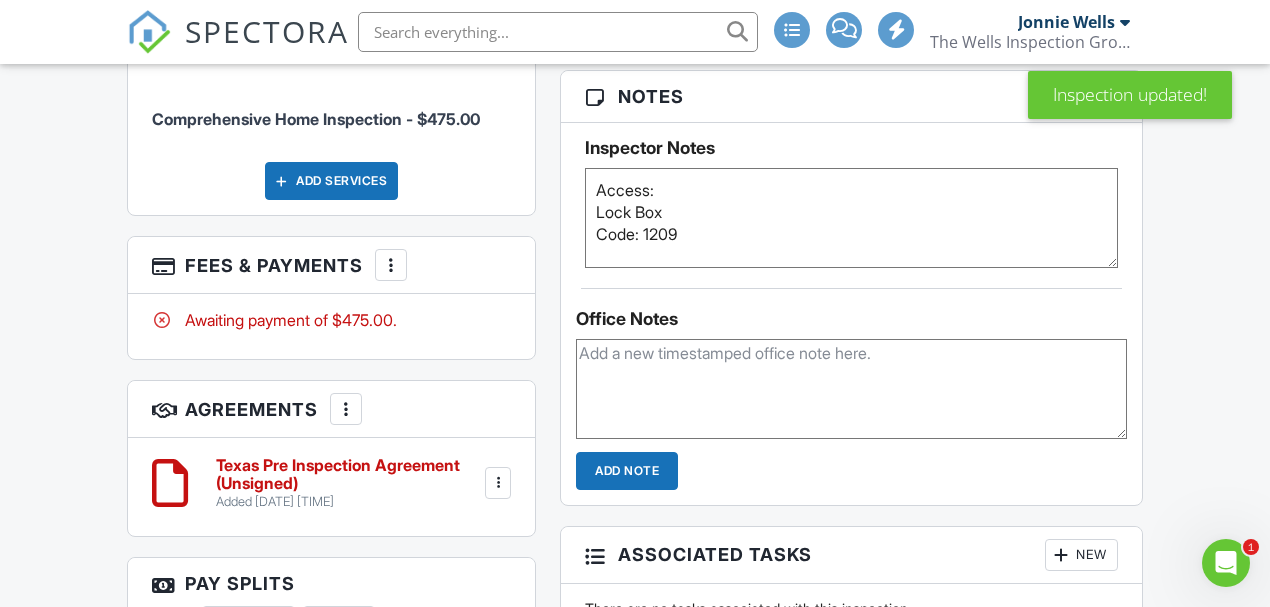 scroll, scrollTop: 21, scrollLeft: 0, axis: vertical 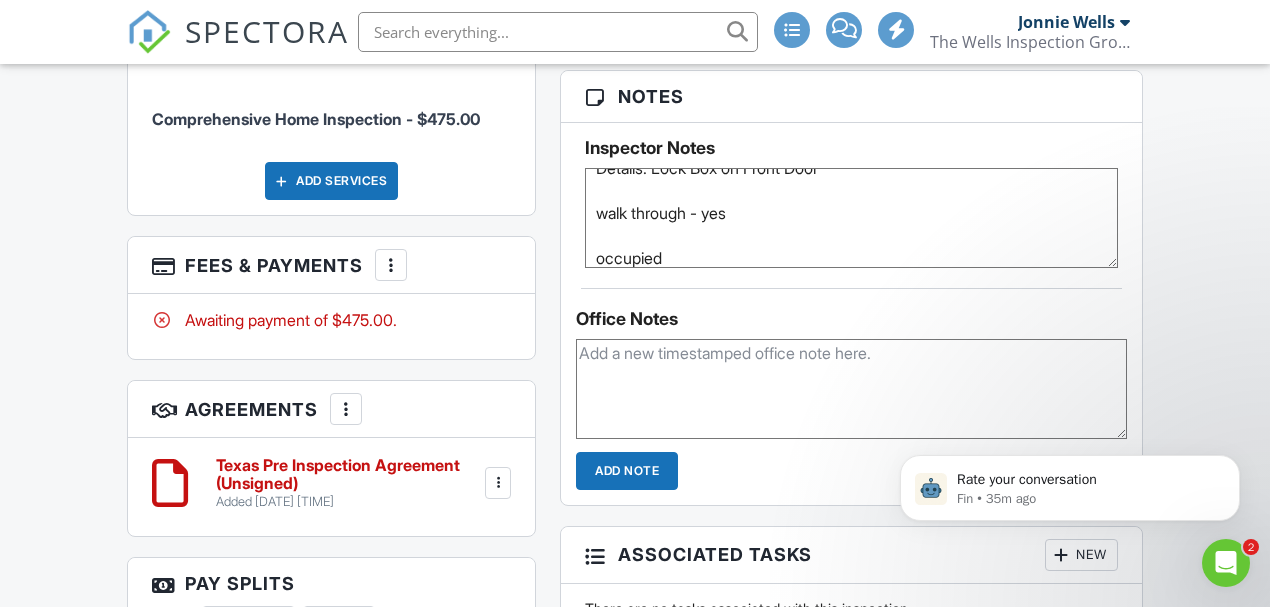 type on "Access:
Lock Box
Code: 1209
Details: Lock Box on Front Door
walk through - yes
occupied" 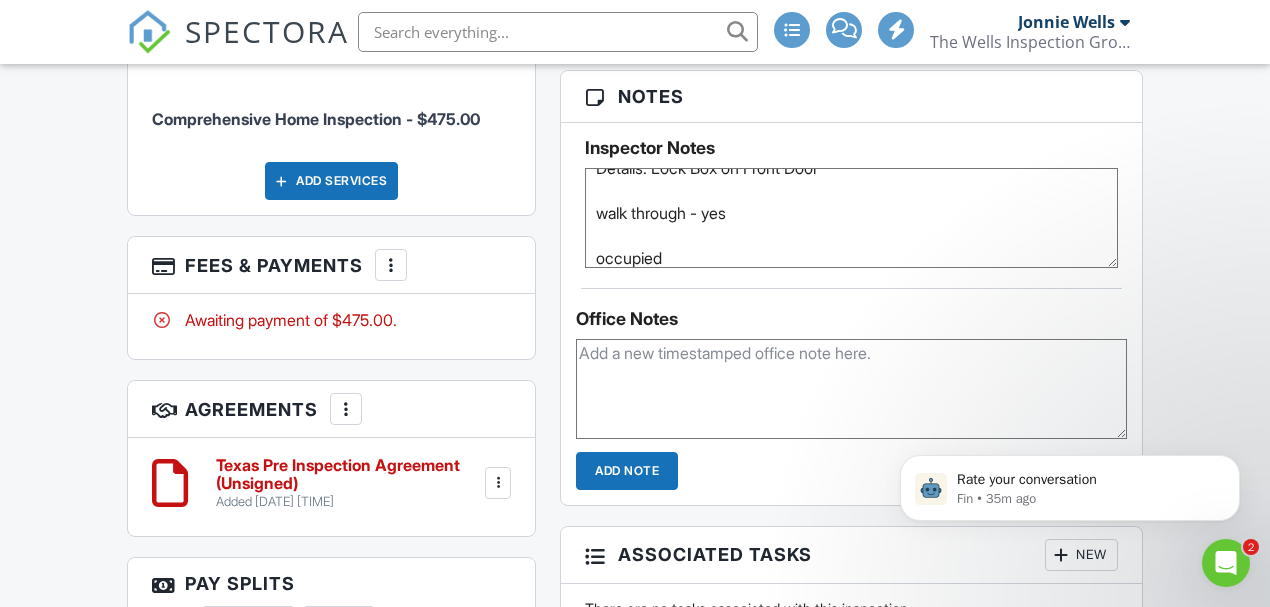 click on "Add Note" at bounding box center (627, 471) 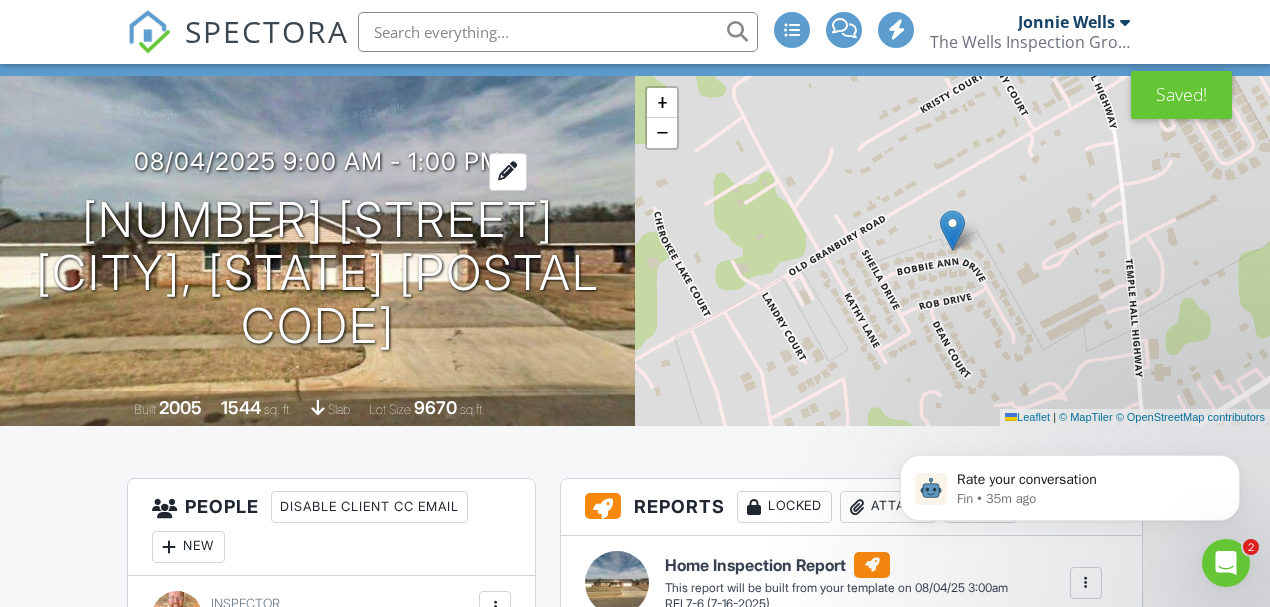 scroll, scrollTop: 0, scrollLeft: 0, axis: both 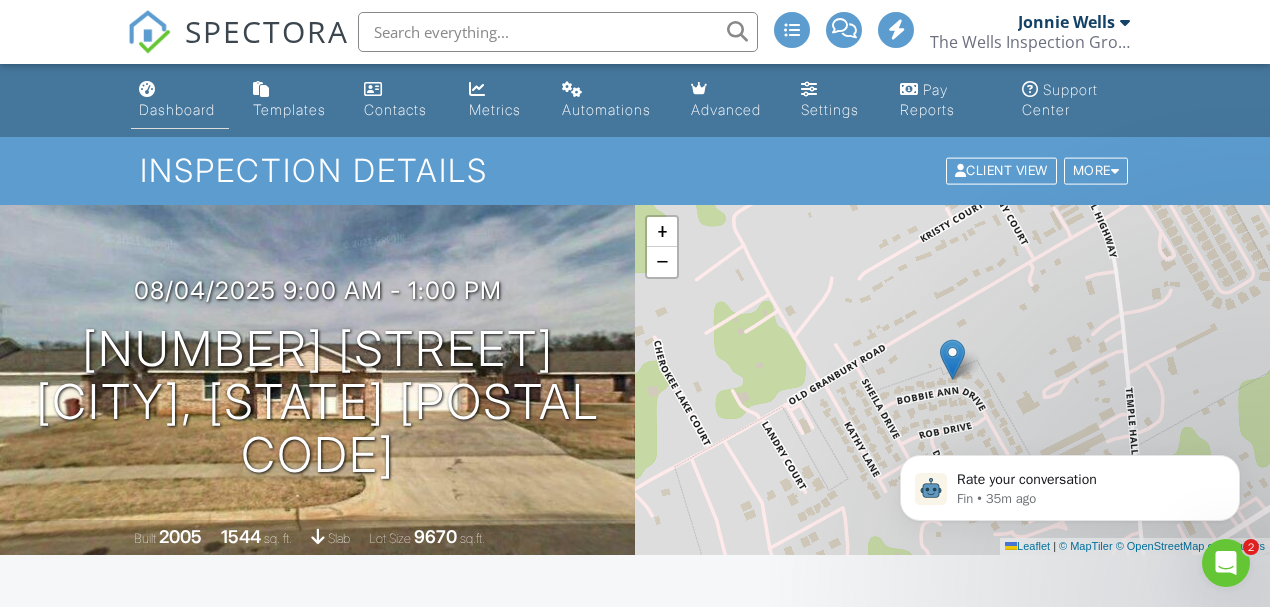 click on "Dashboard" at bounding box center (177, 109) 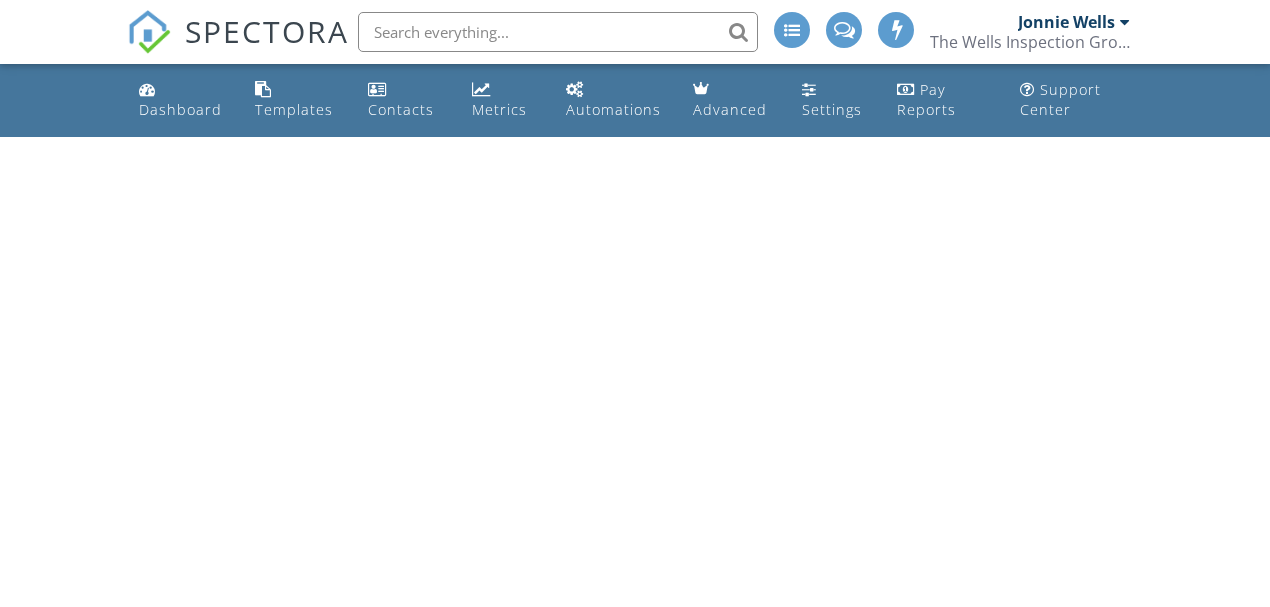 scroll, scrollTop: 0, scrollLeft: 0, axis: both 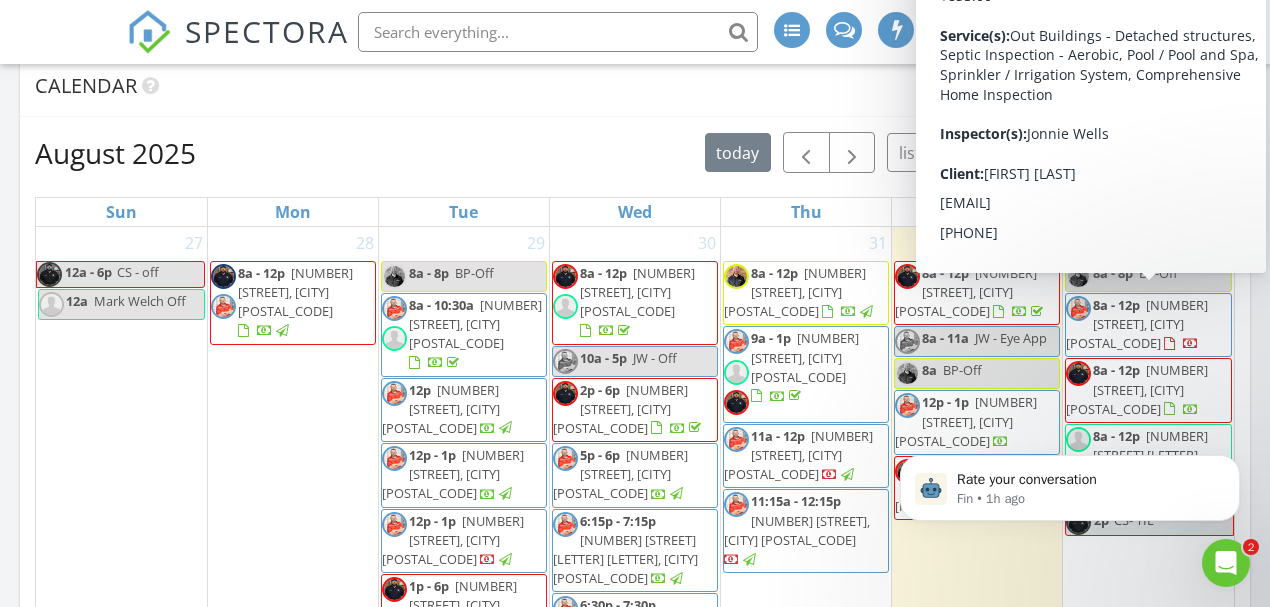 click on "1100 Huffman Dr, Glen Rose 76043" at bounding box center (1137, 324) 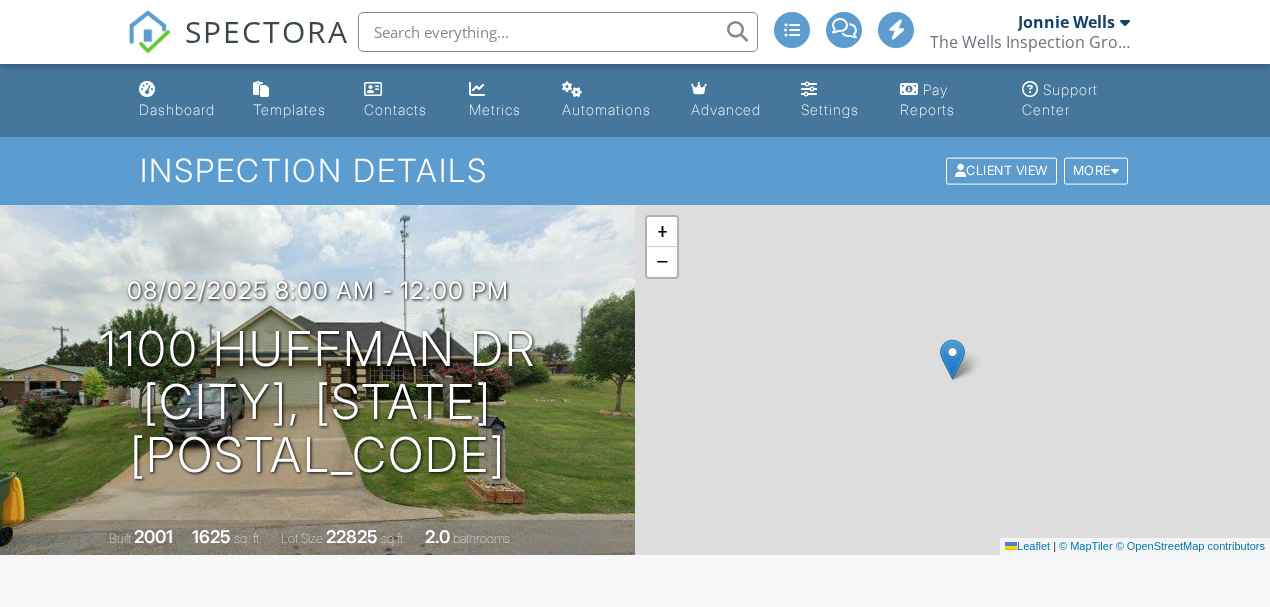 scroll, scrollTop: 0, scrollLeft: 0, axis: both 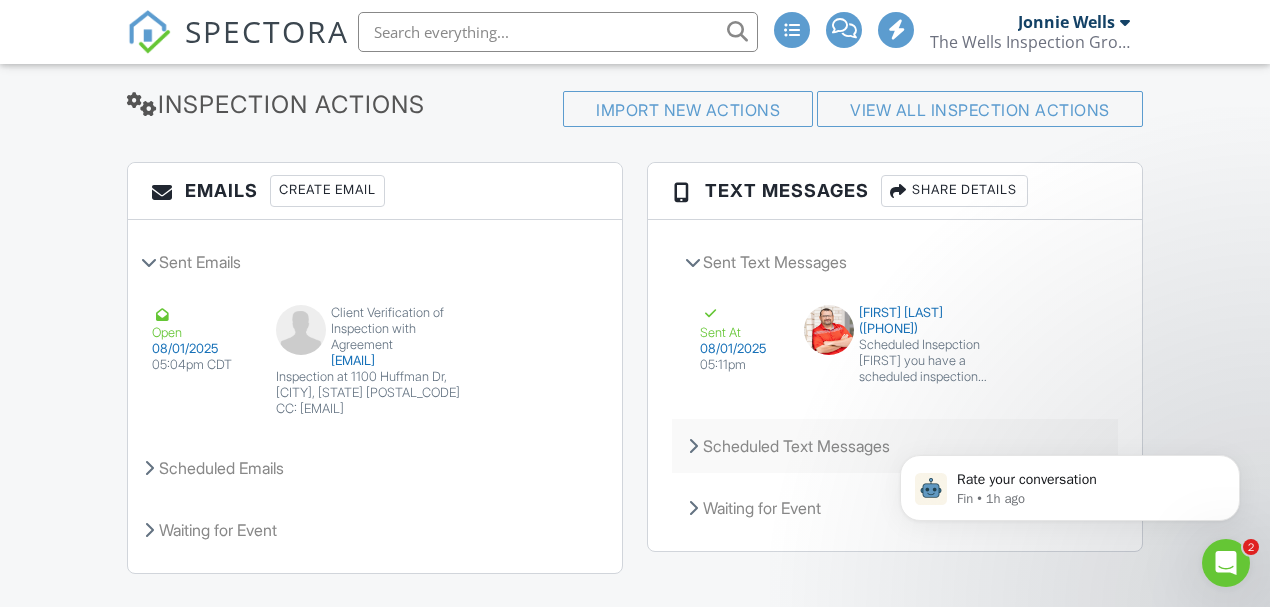 click on "Scheduled Text Messages" at bounding box center (895, 446) 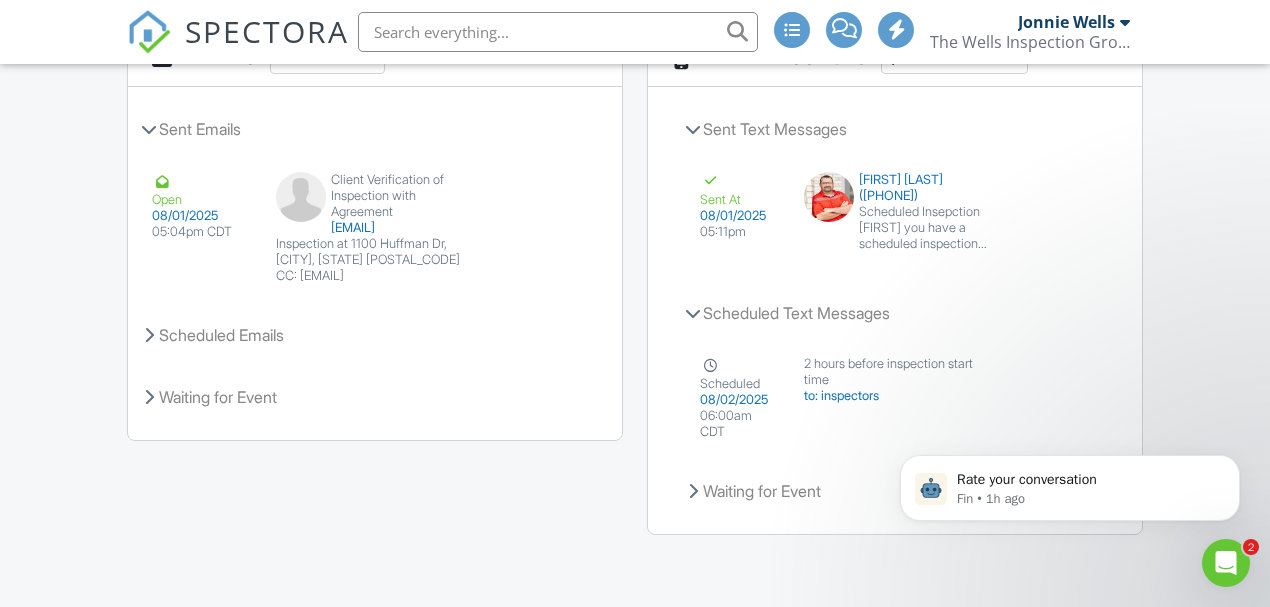 scroll, scrollTop: 2749, scrollLeft: 0, axis: vertical 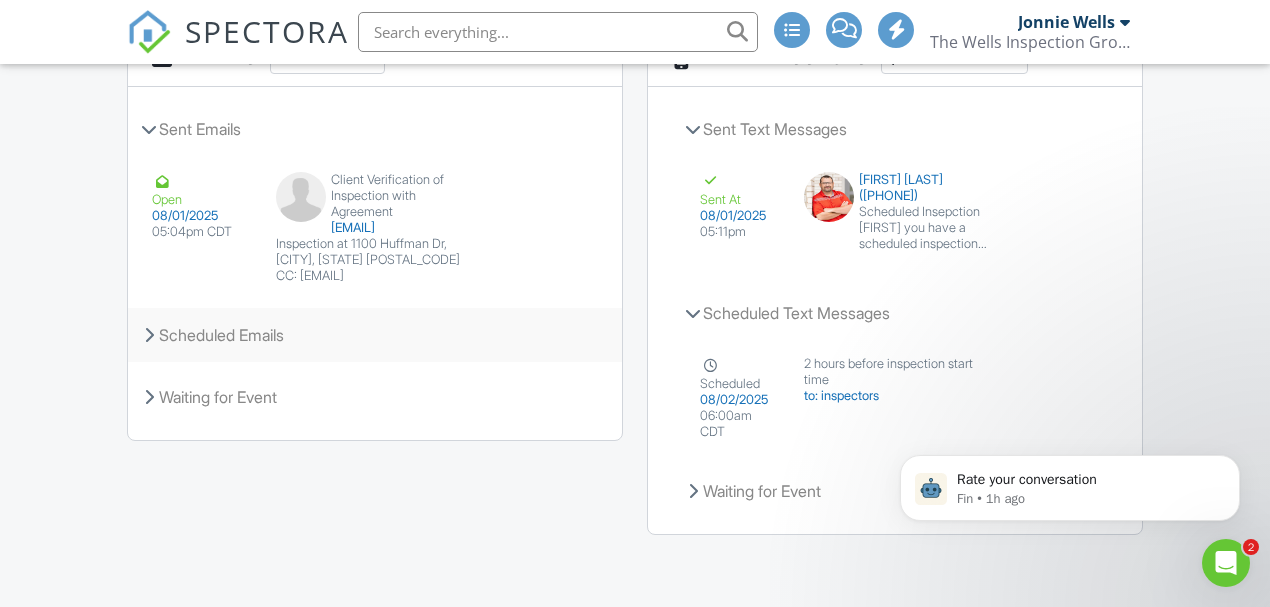 click on "Scheduled Emails" at bounding box center (375, 335) 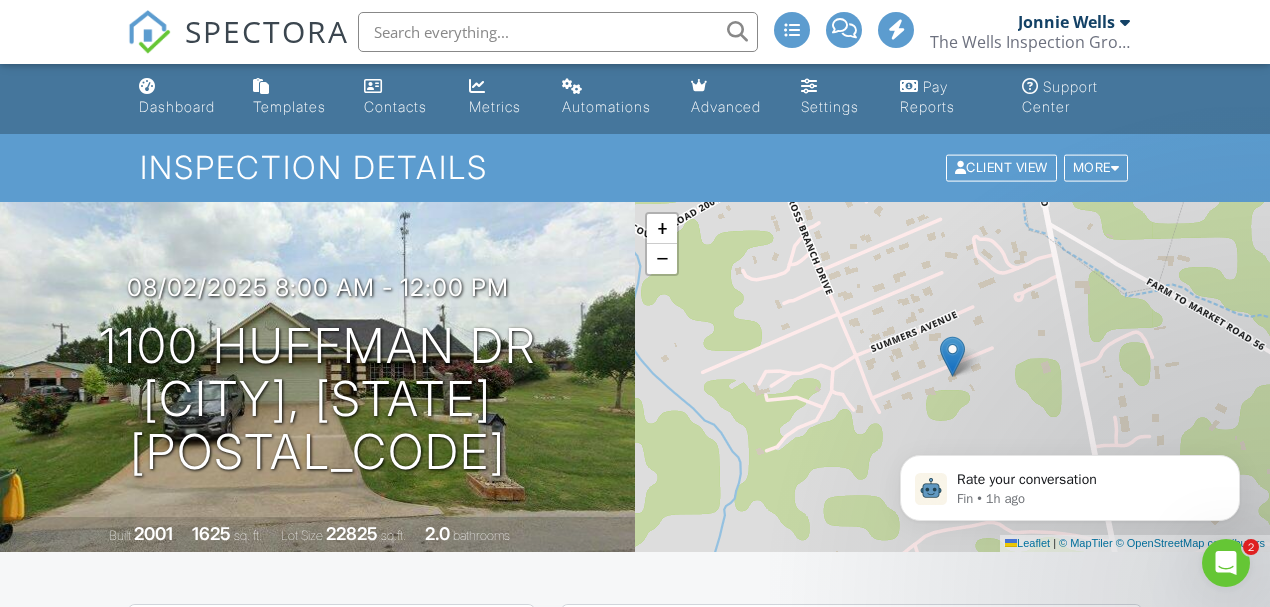 scroll, scrollTop: 0, scrollLeft: 0, axis: both 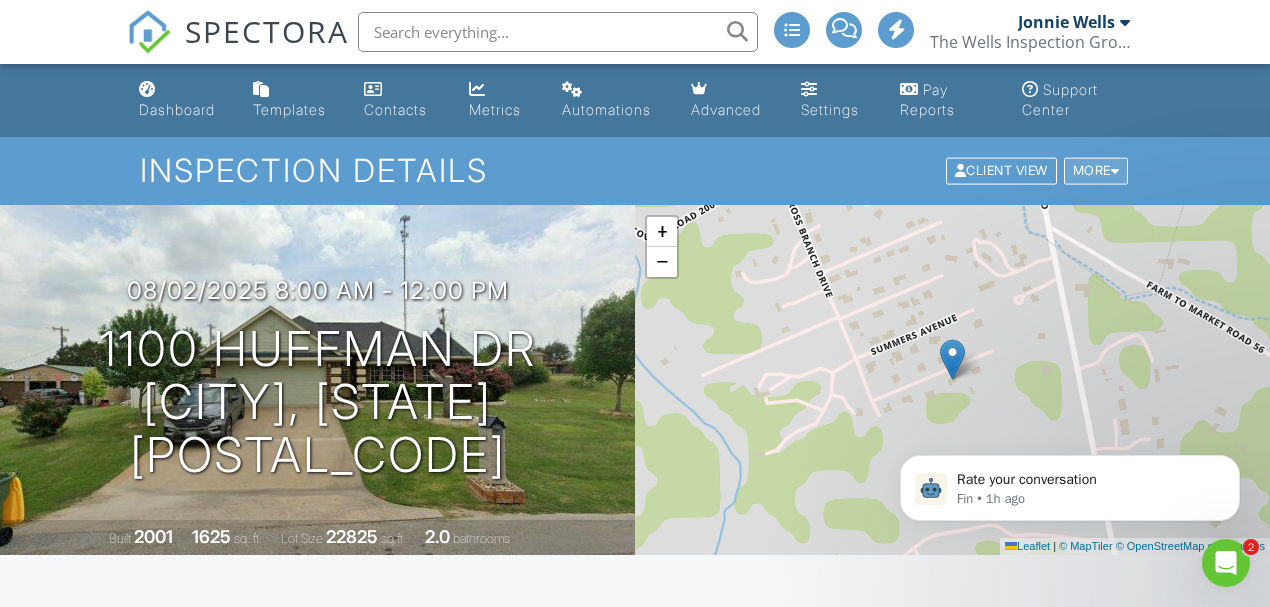 click at bounding box center [1115, 171] 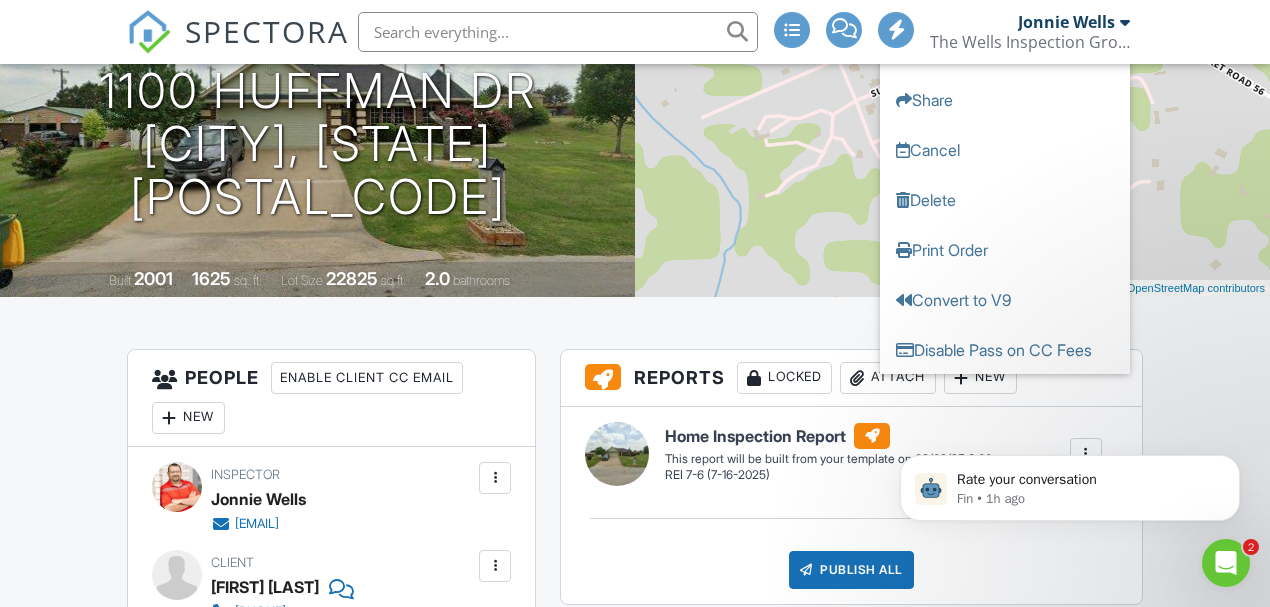 scroll, scrollTop: 266, scrollLeft: 0, axis: vertical 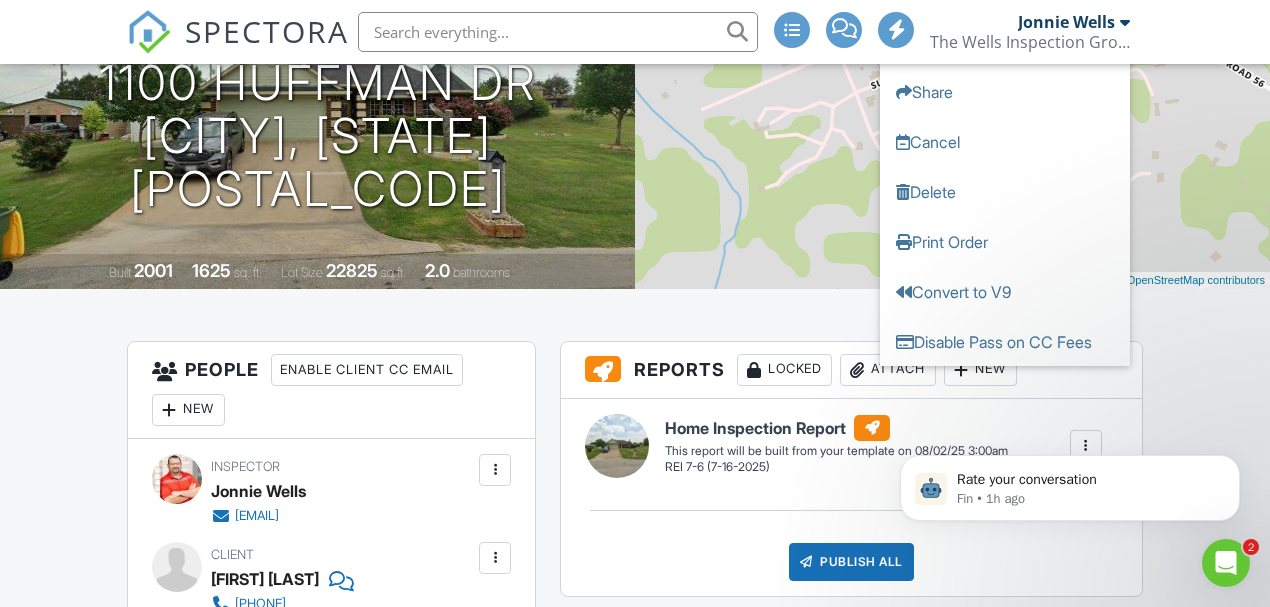click 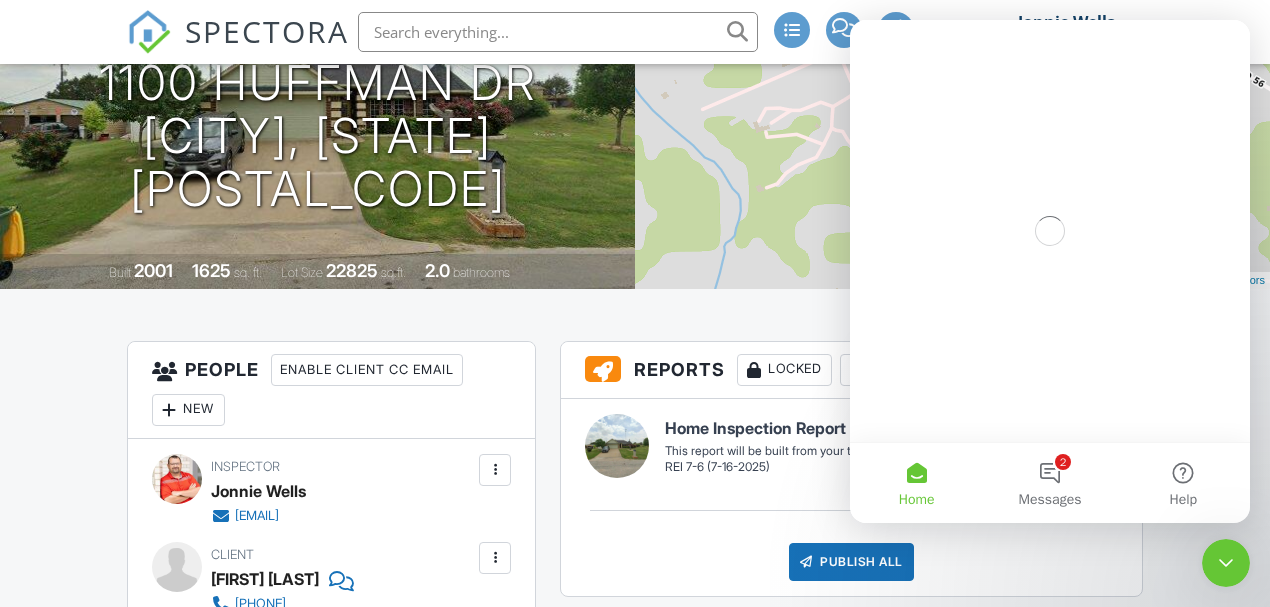 scroll, scrollTop: 0, scrollLeft: 0, axis: both 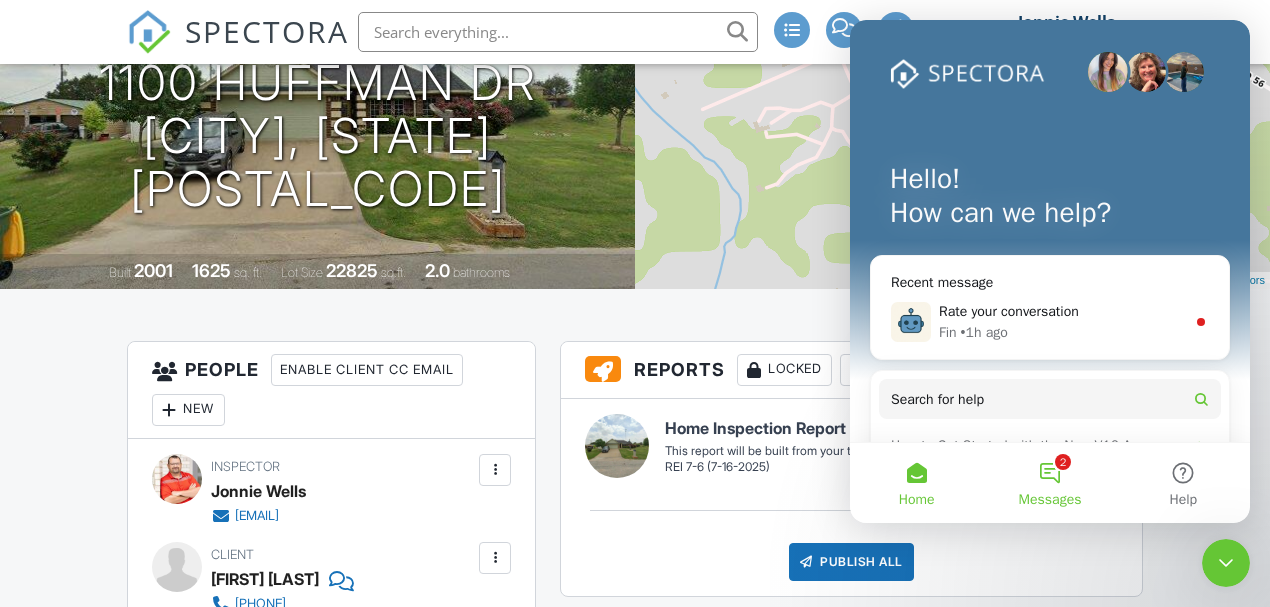click on "2 Messages" at bounding box center (1049, 483) 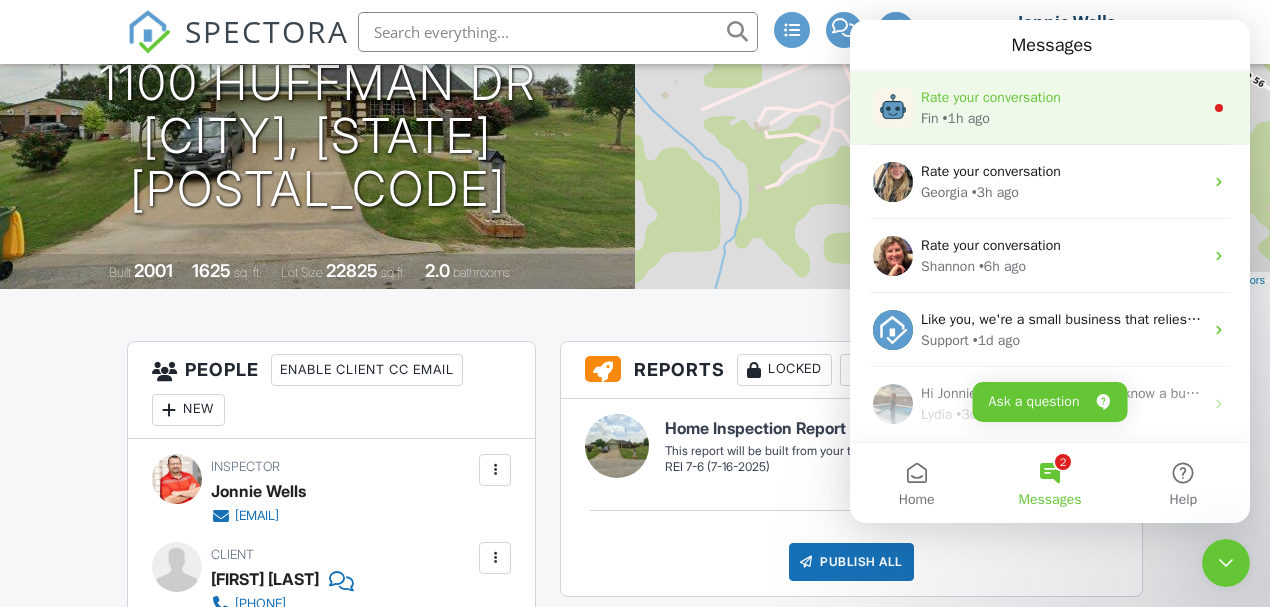 click on "Fin •  1h ago" at bounding box center [1062, 118] 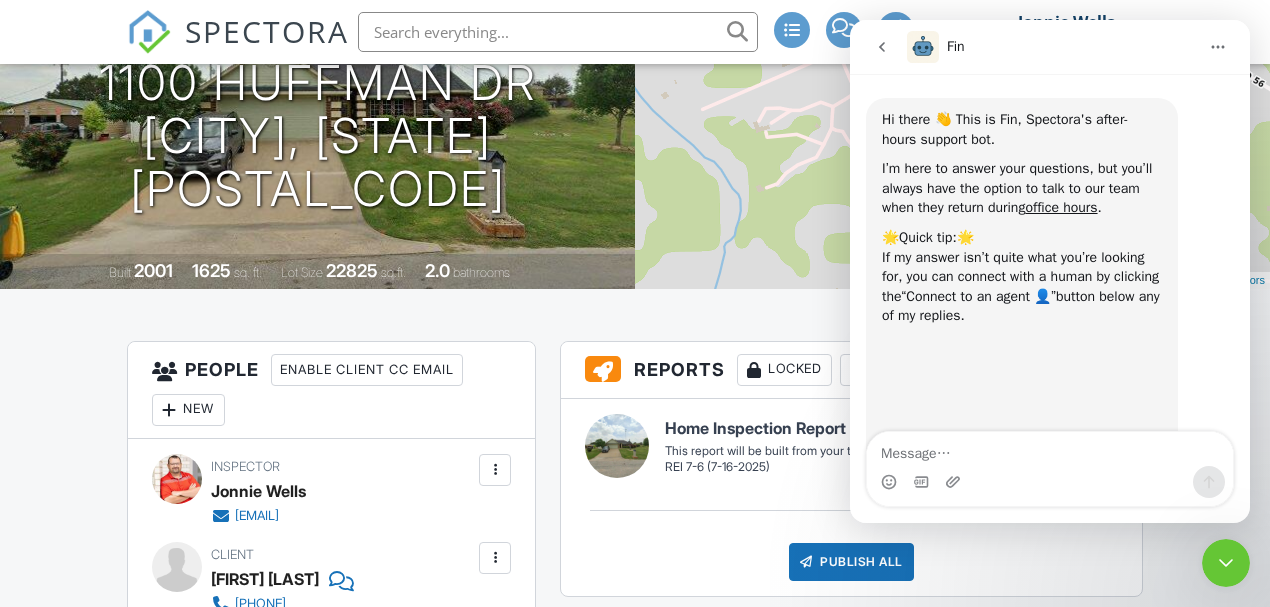 scroll, scrollTop: 2, scrollLeft: 0, axis: vertical 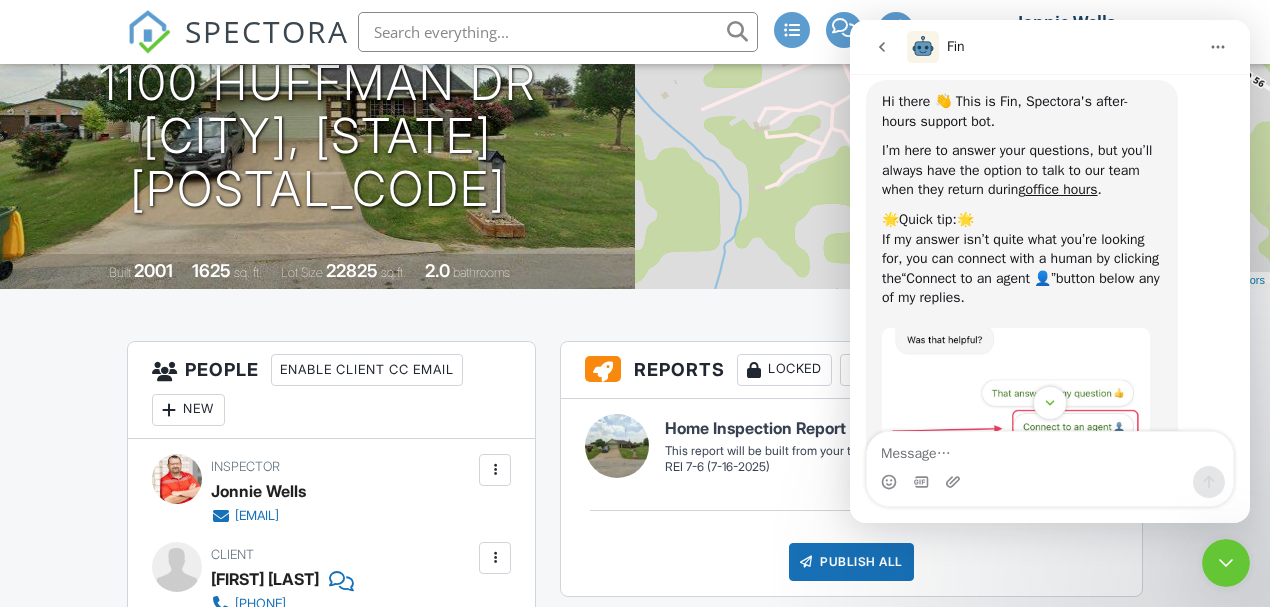 click 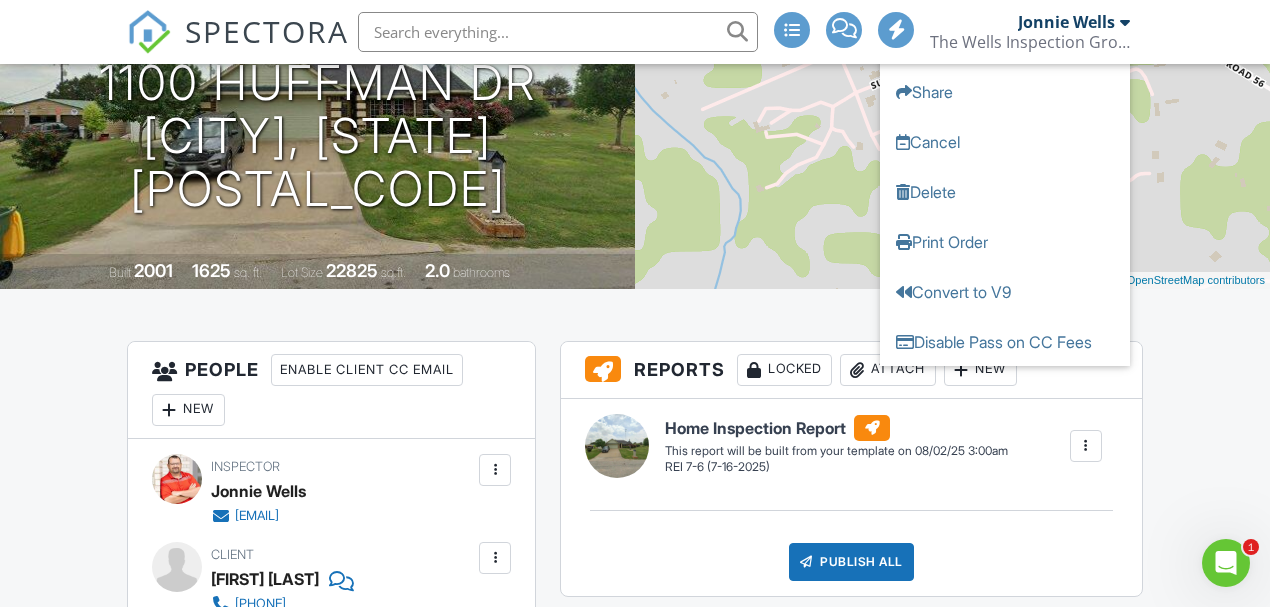 scroll, scrollTop: 0, scrollLeft: 0, axis: both 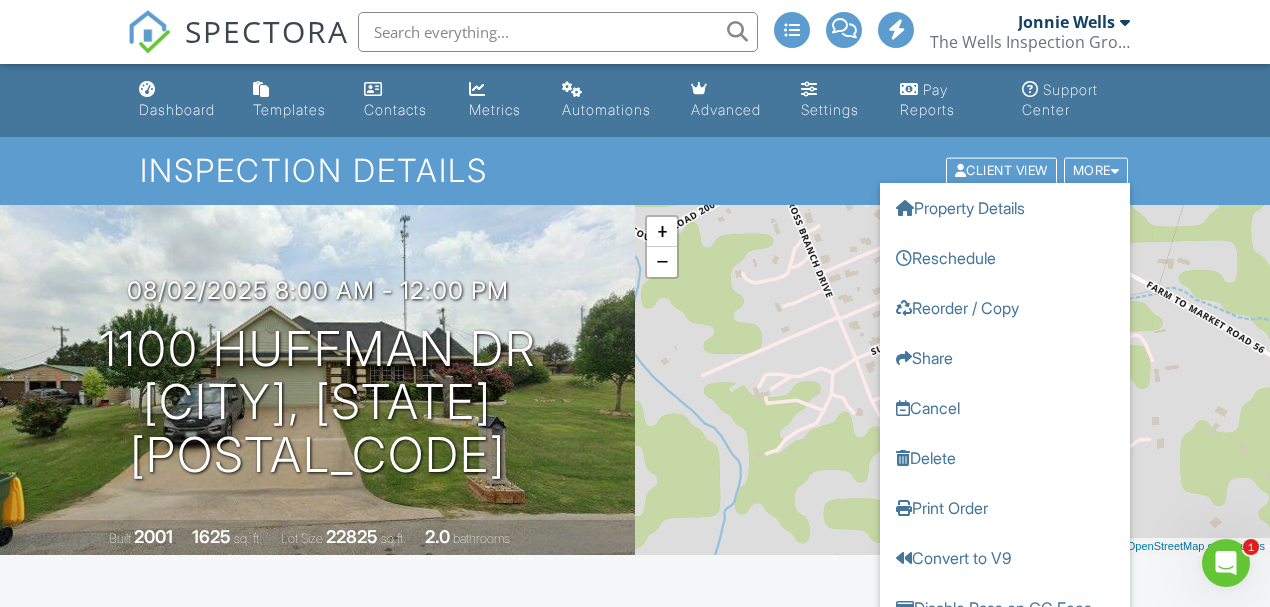 click on "Inspection Details
Client View
More
Property Details
Reschedule
Reorder / Copy
Share
Cancel
Delete
Print Order
Convert to V9
Disable Pass on CC Fees
View Change Log" at bounding box center [635, 170] 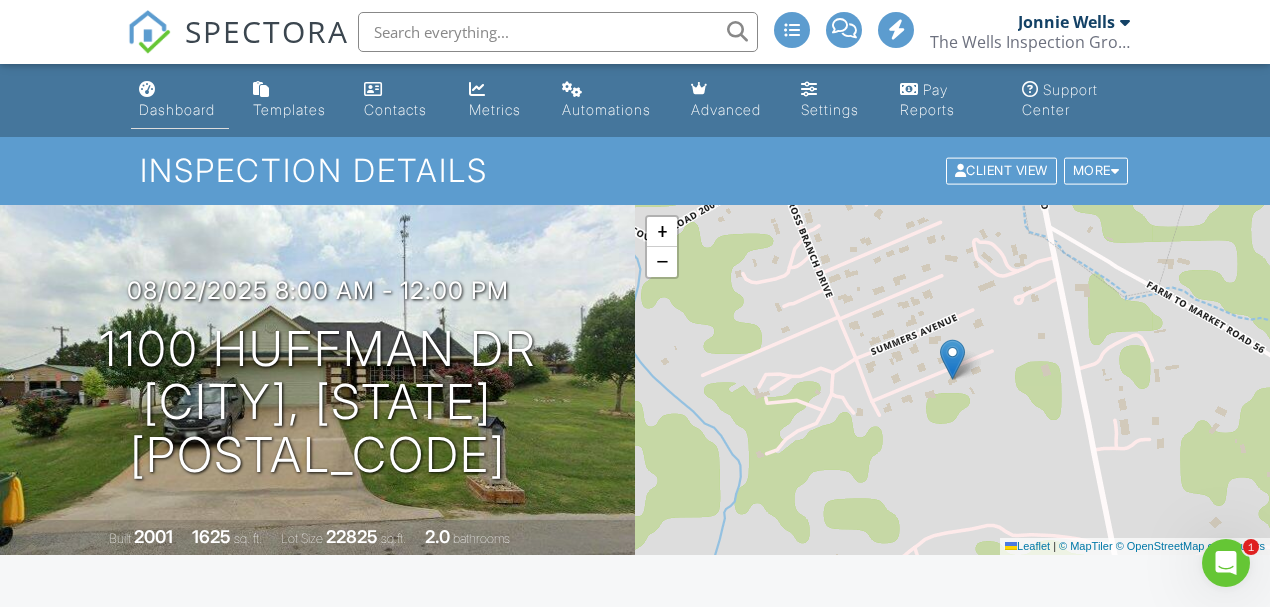 click on "Dashboard" at bounding box center [177, 109] 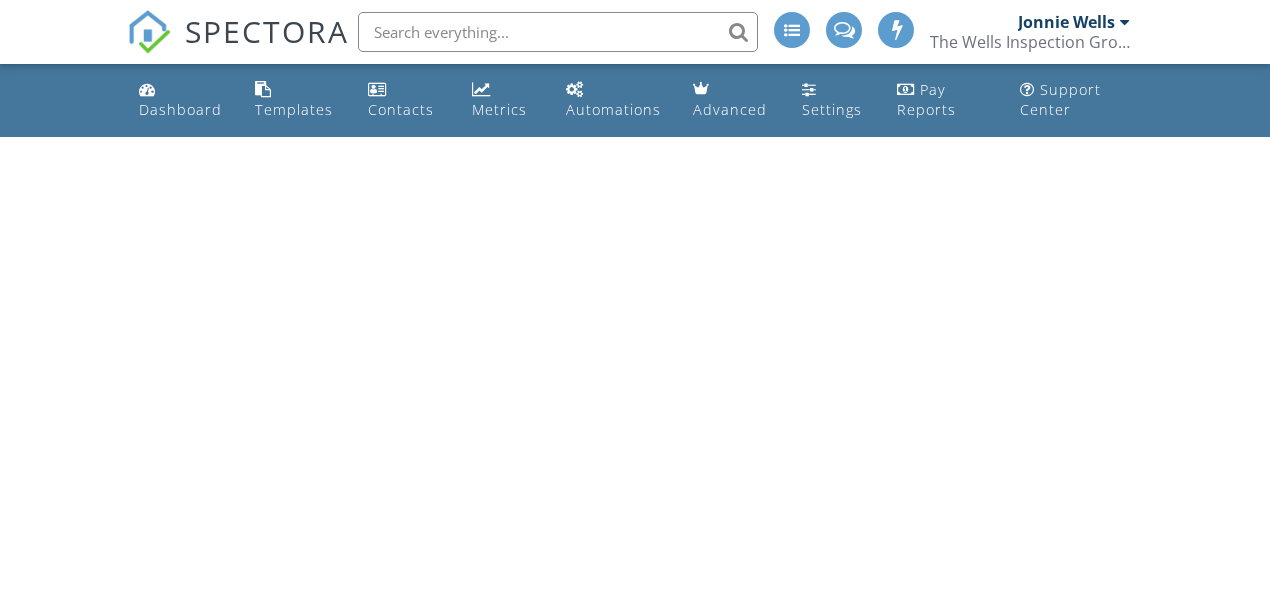 scroll, scrollTop: 0, scrollLeft: 0, axis: both 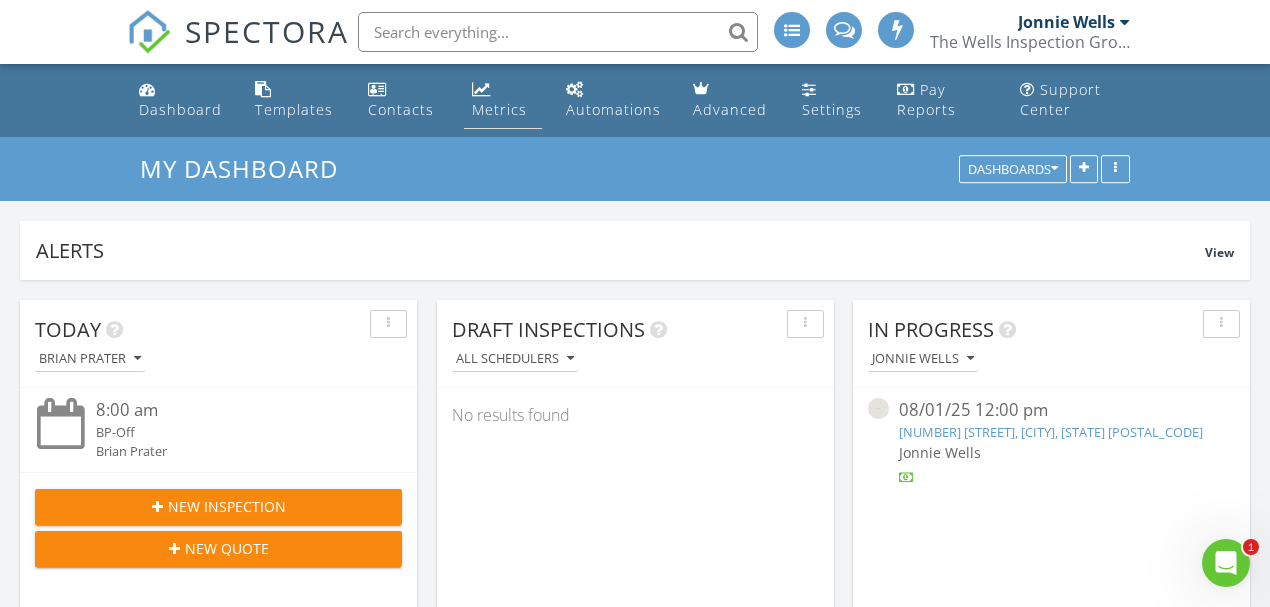 click on "Metrics" at bounding box center [499, 109] 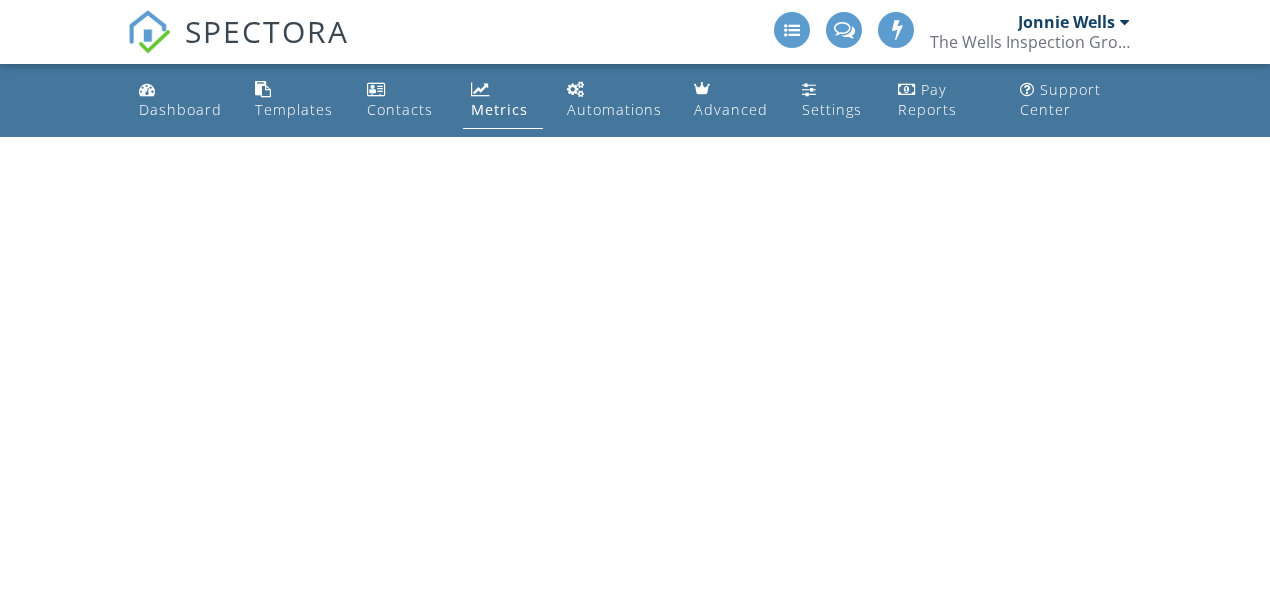 scroll, scrollTop: 0, scrollLeft: 0, axis: both 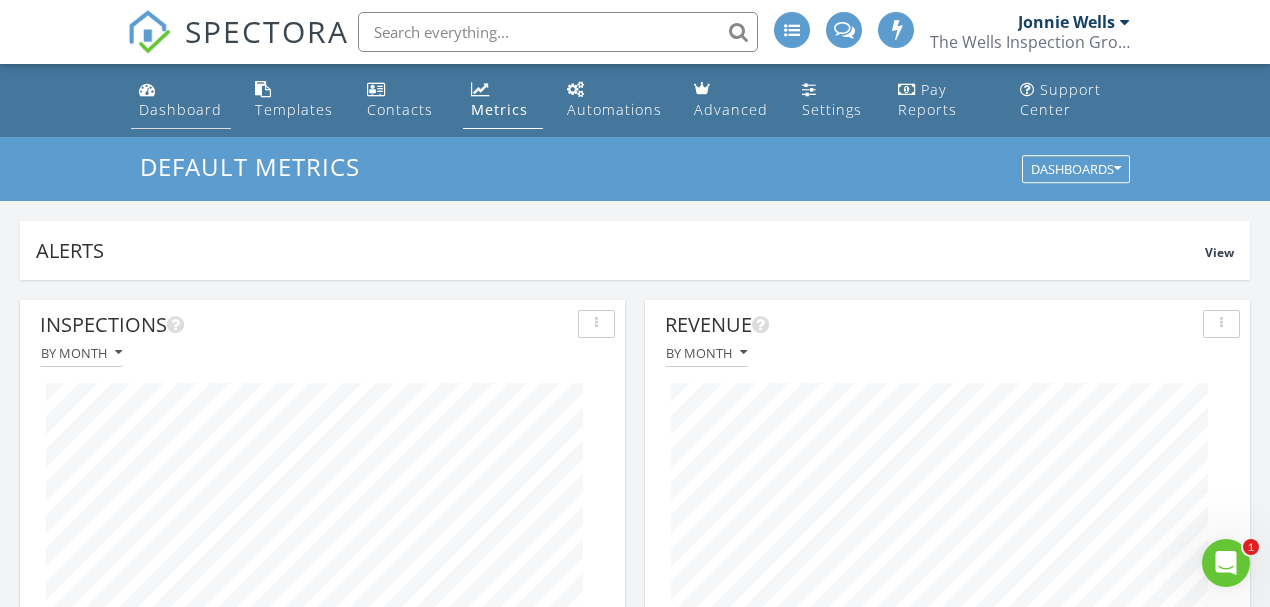 click on "Dashboard" at bounding box center [181, 100] 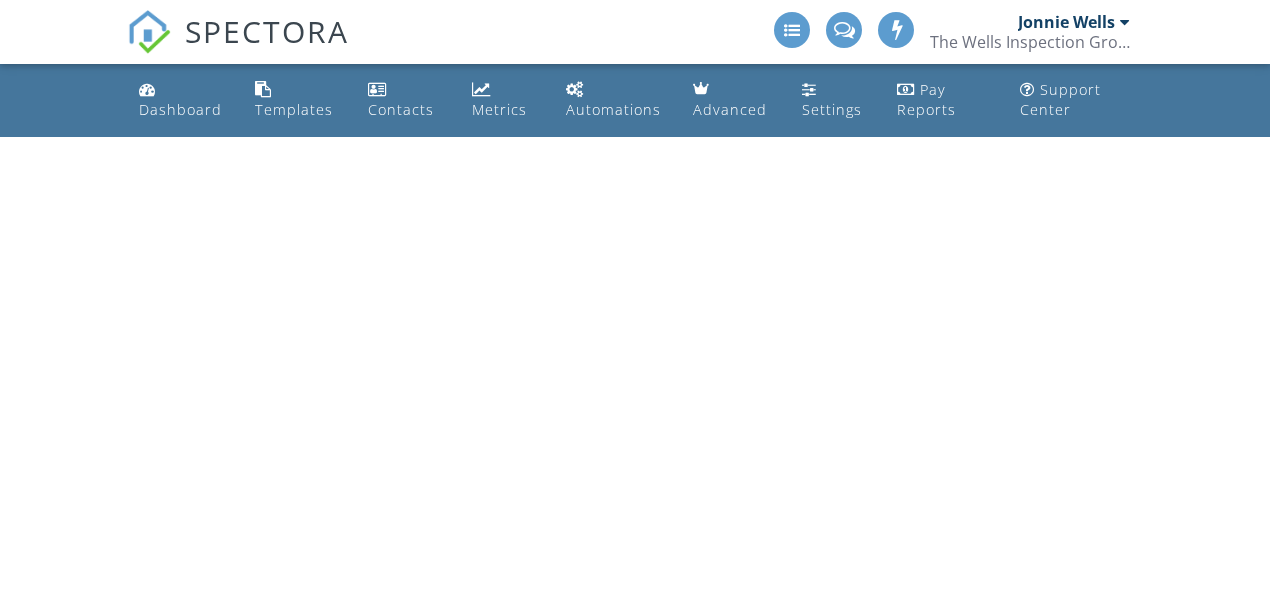 scroll, scrollTop: 0, scrollLeft: 0, axis: both 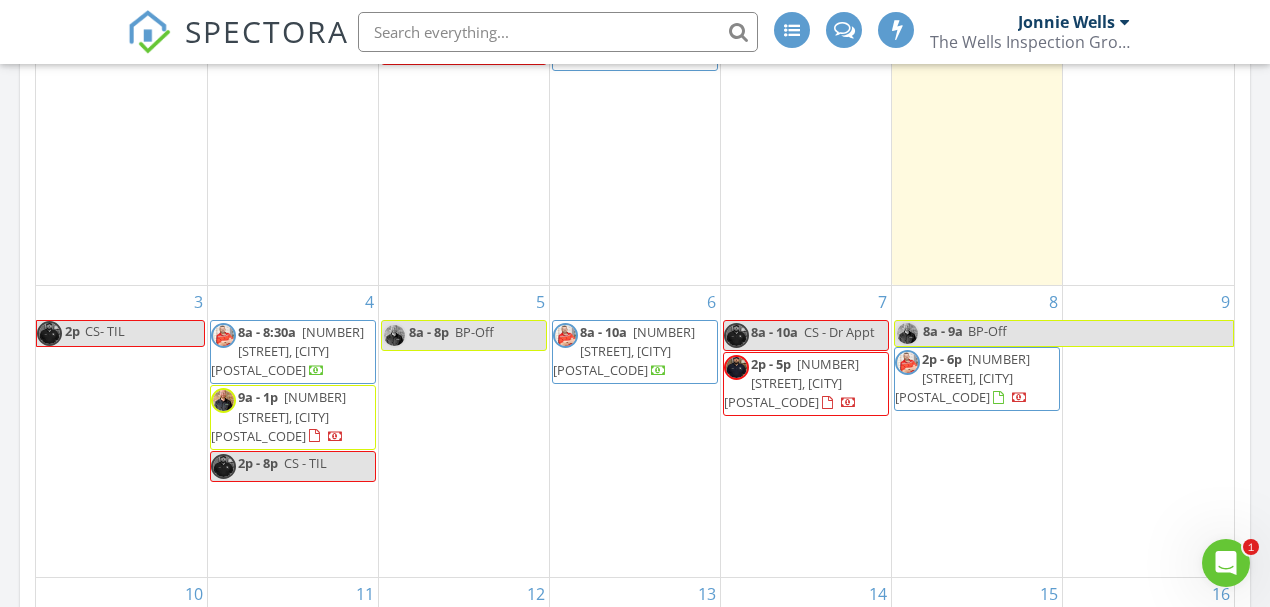 click on "[NUMBER] [STREET], [CITY] [POSTAL_CODE]" at bounding box center (278, 416) 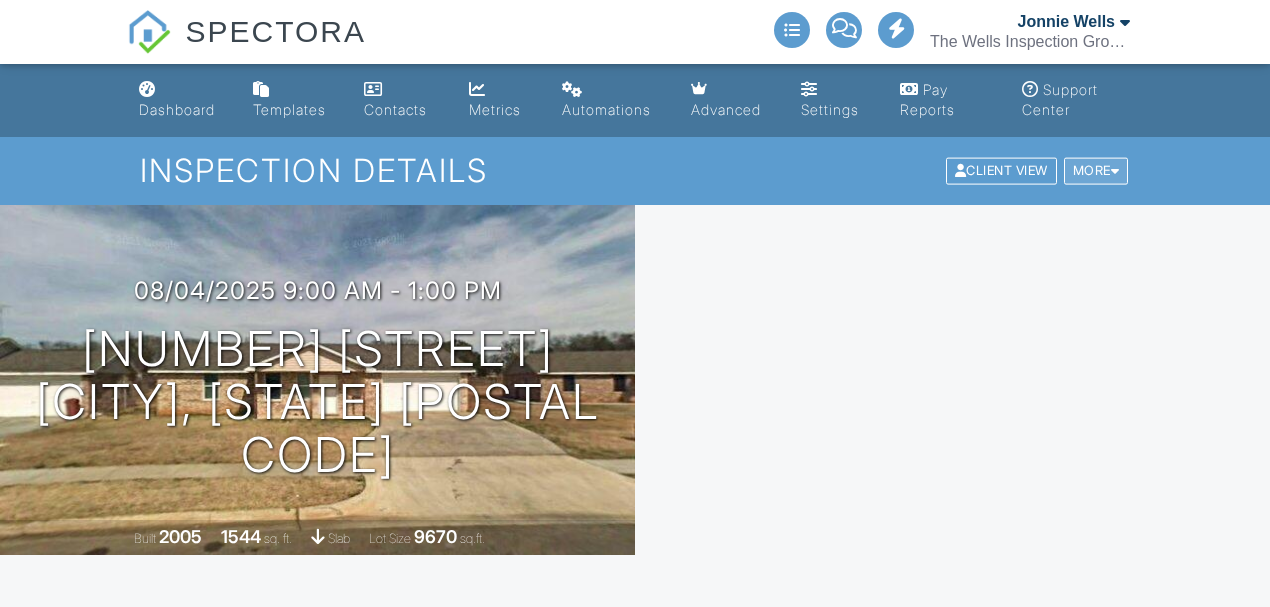click on "More" at bounding box center [1096, 171] 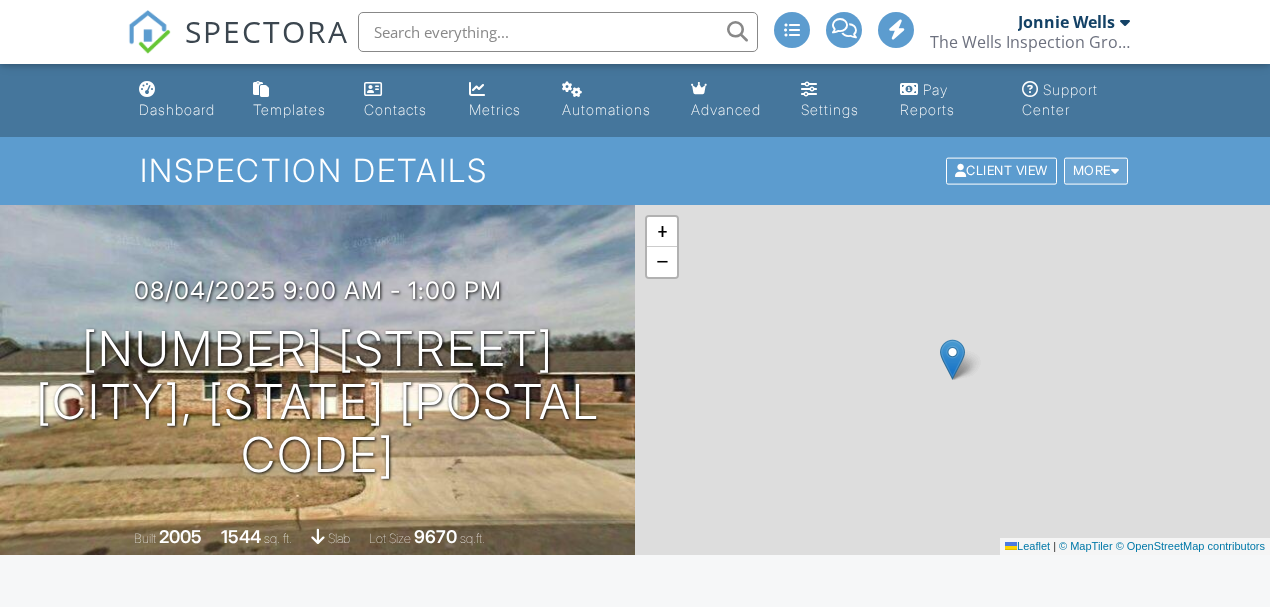 scroll, scrollTop: 0, scrollLeft: 0, axis: both 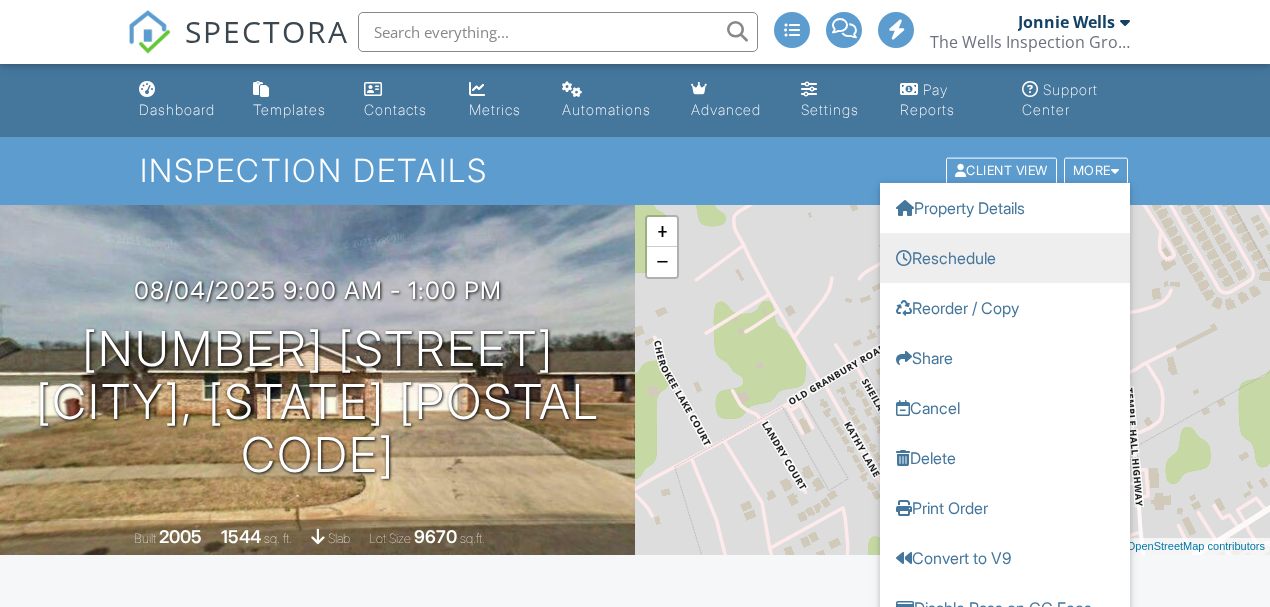 click on "Reschedule" at bounding box center [1005, 258] 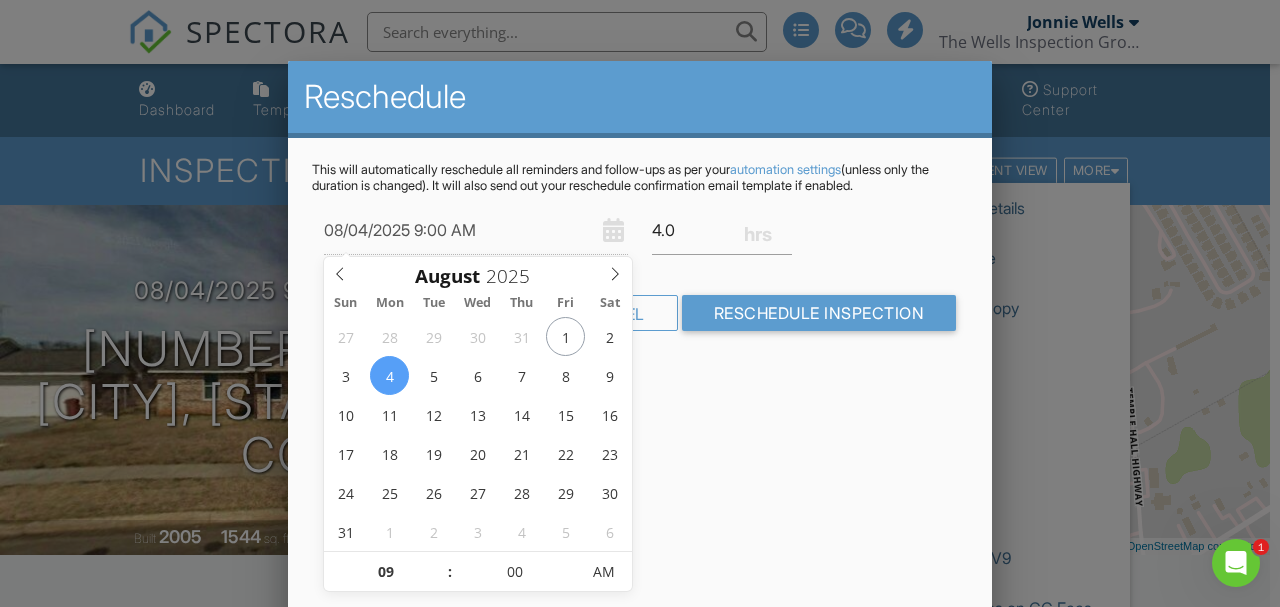 scroll, scrollTop: 0, scrollLeft: 0, axis: both 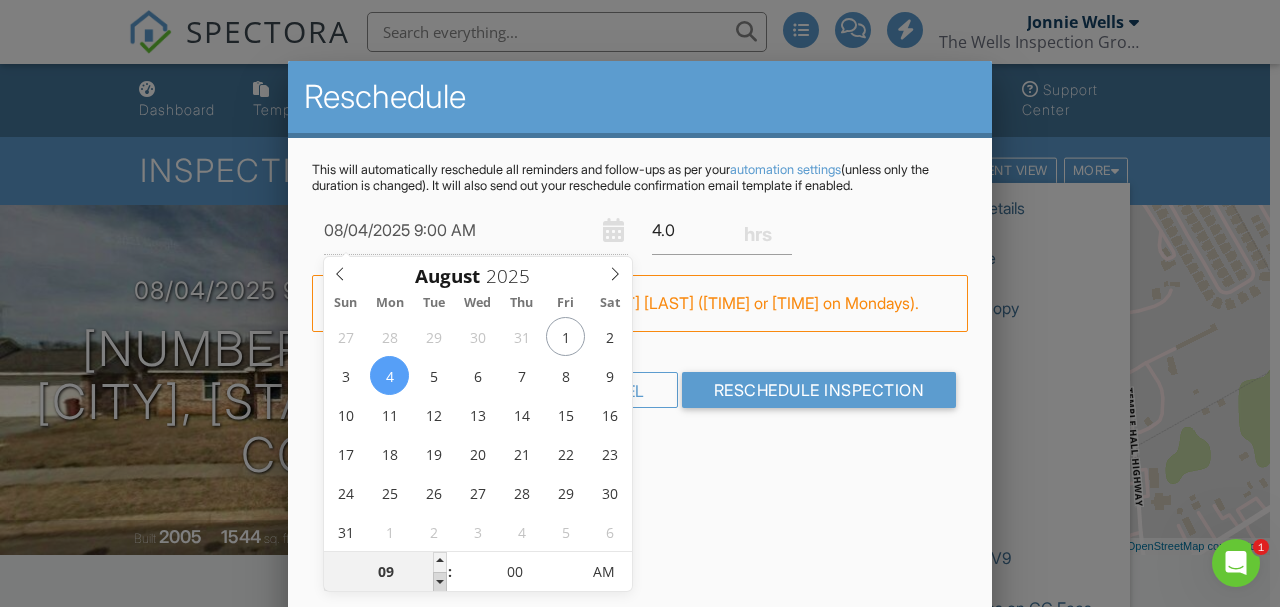 type on "08" 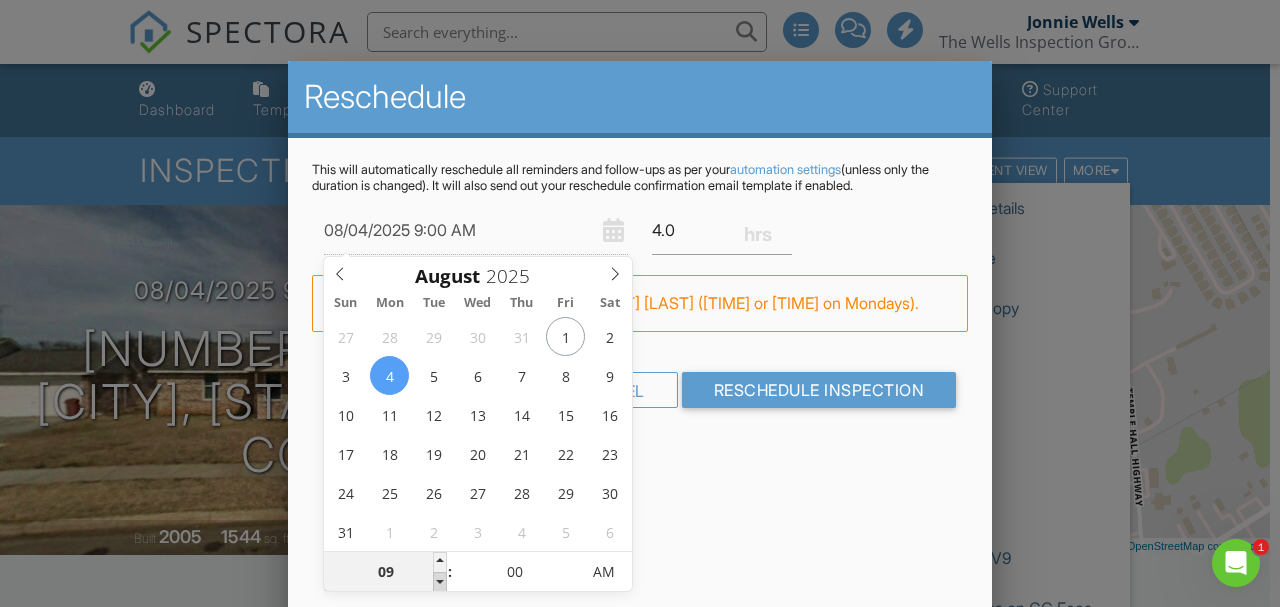 type on "08/04/2025 8:00 AM" 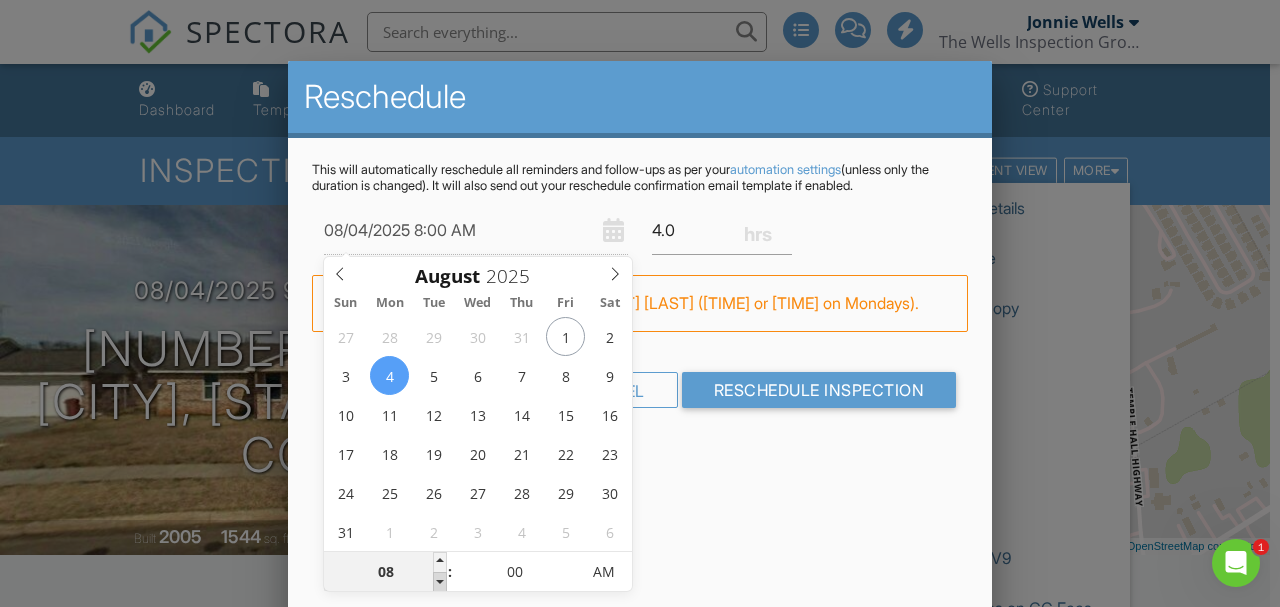 click at bounding box center (440, 582) 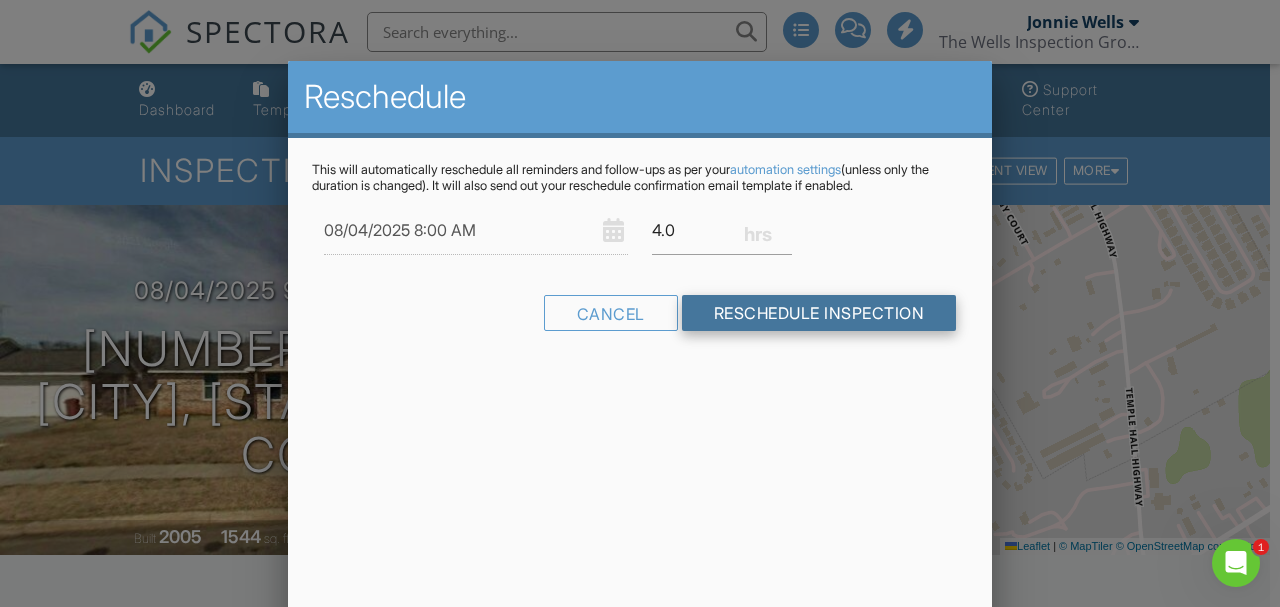 click on "Reschedule Inspection" at bounding box center [819, 313] 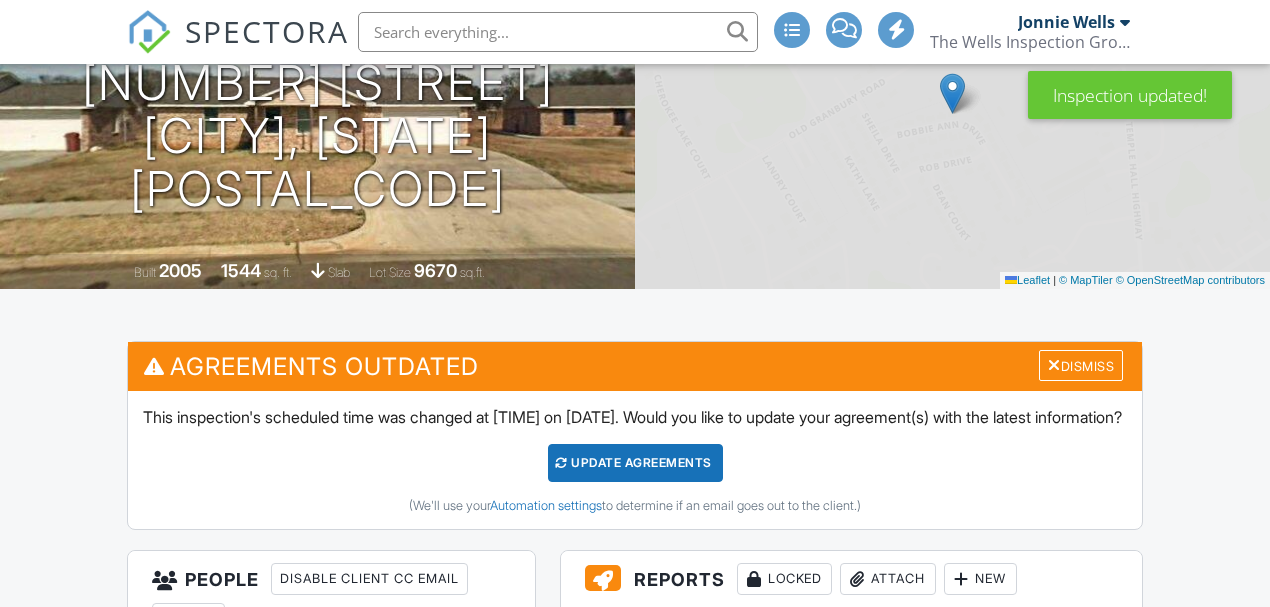 click on "Update Agreements" at bounding box center [635, 463] 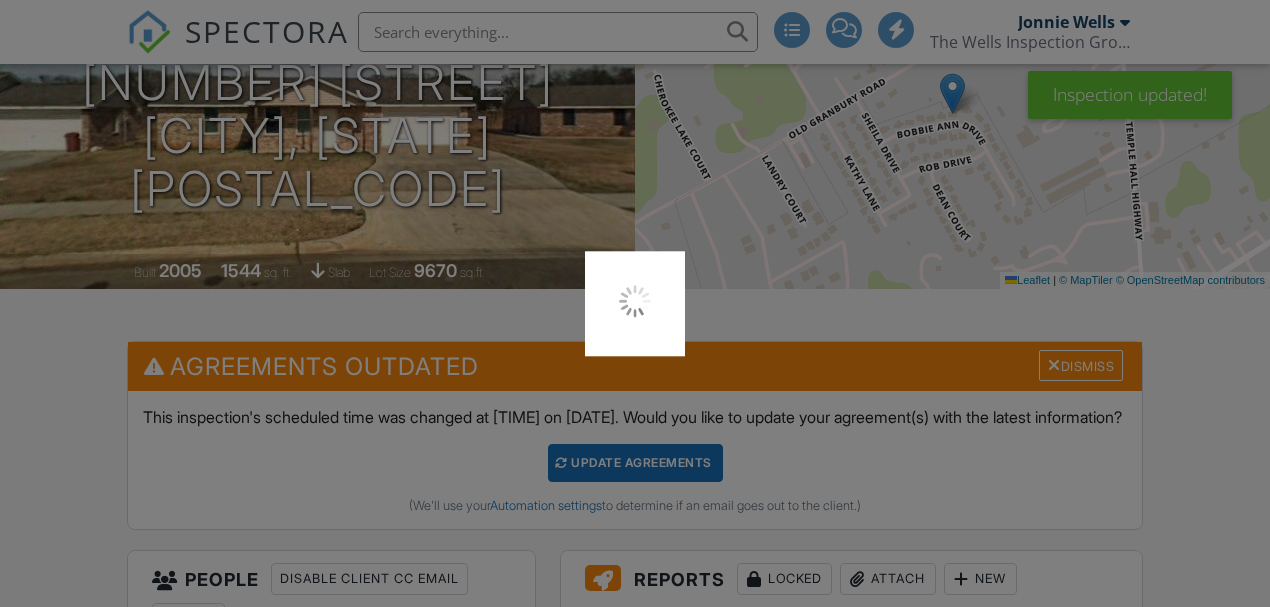 scroll, scrollTop: 0, scrollLeft: 0, axis: both 